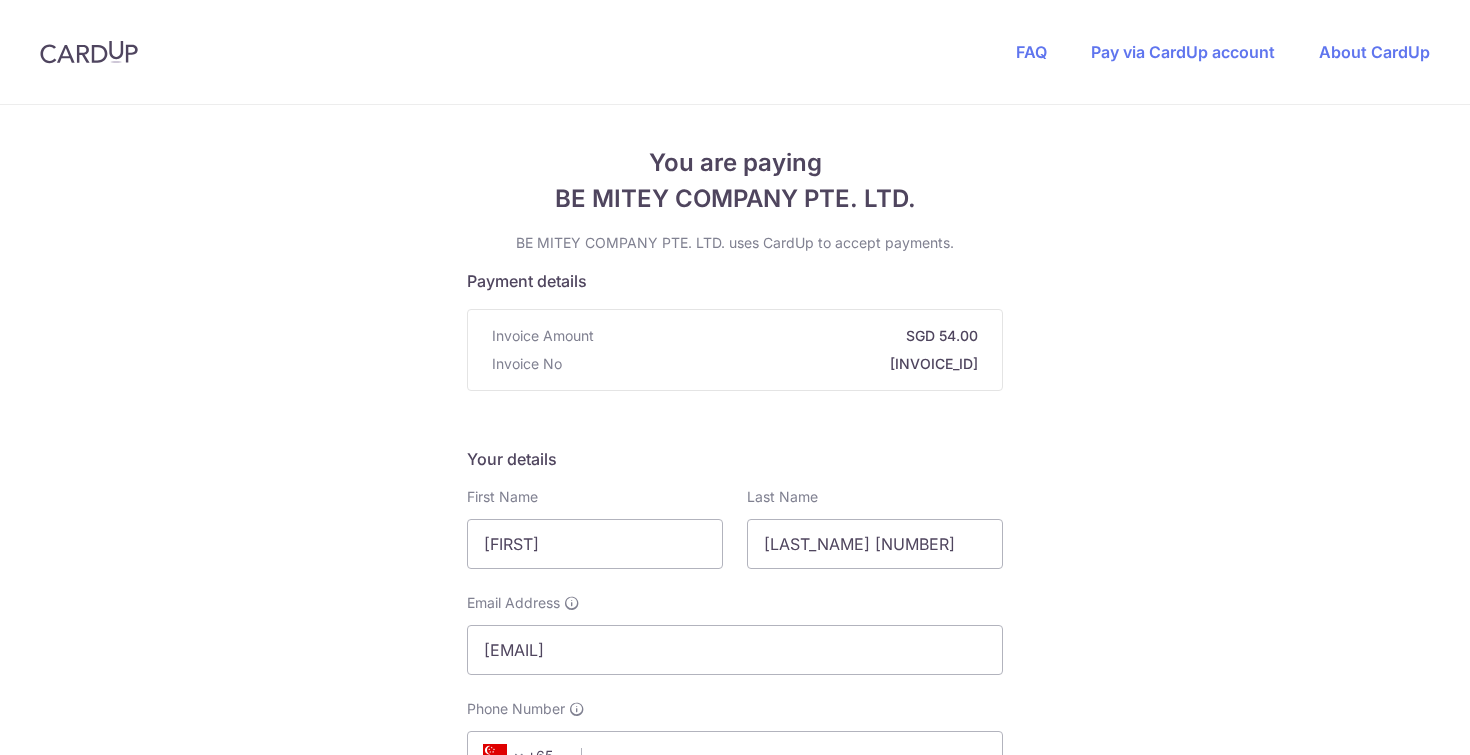 scroll, scrollTop: 0, scrollLeft: 0, axis: both 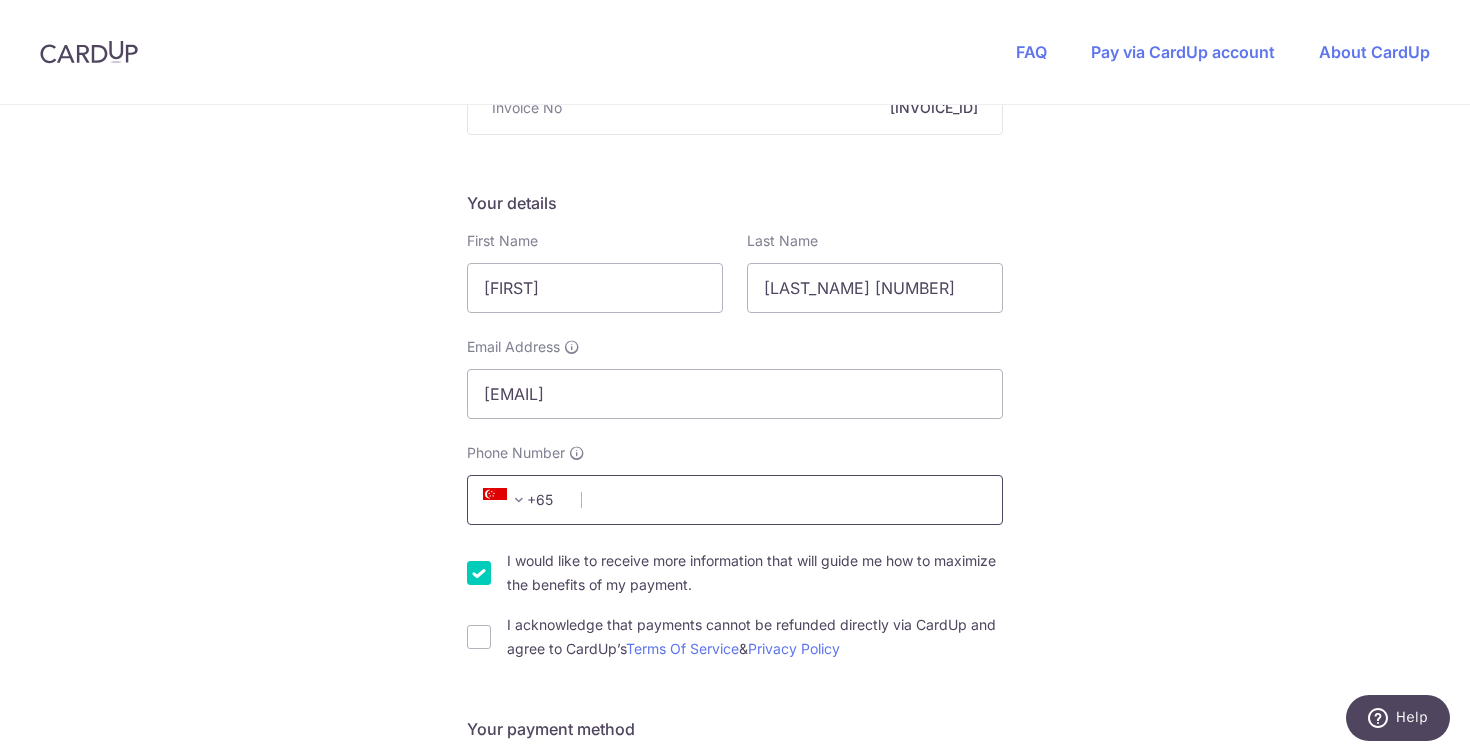 click on "Phone Number" at bounding box center (735, 500) 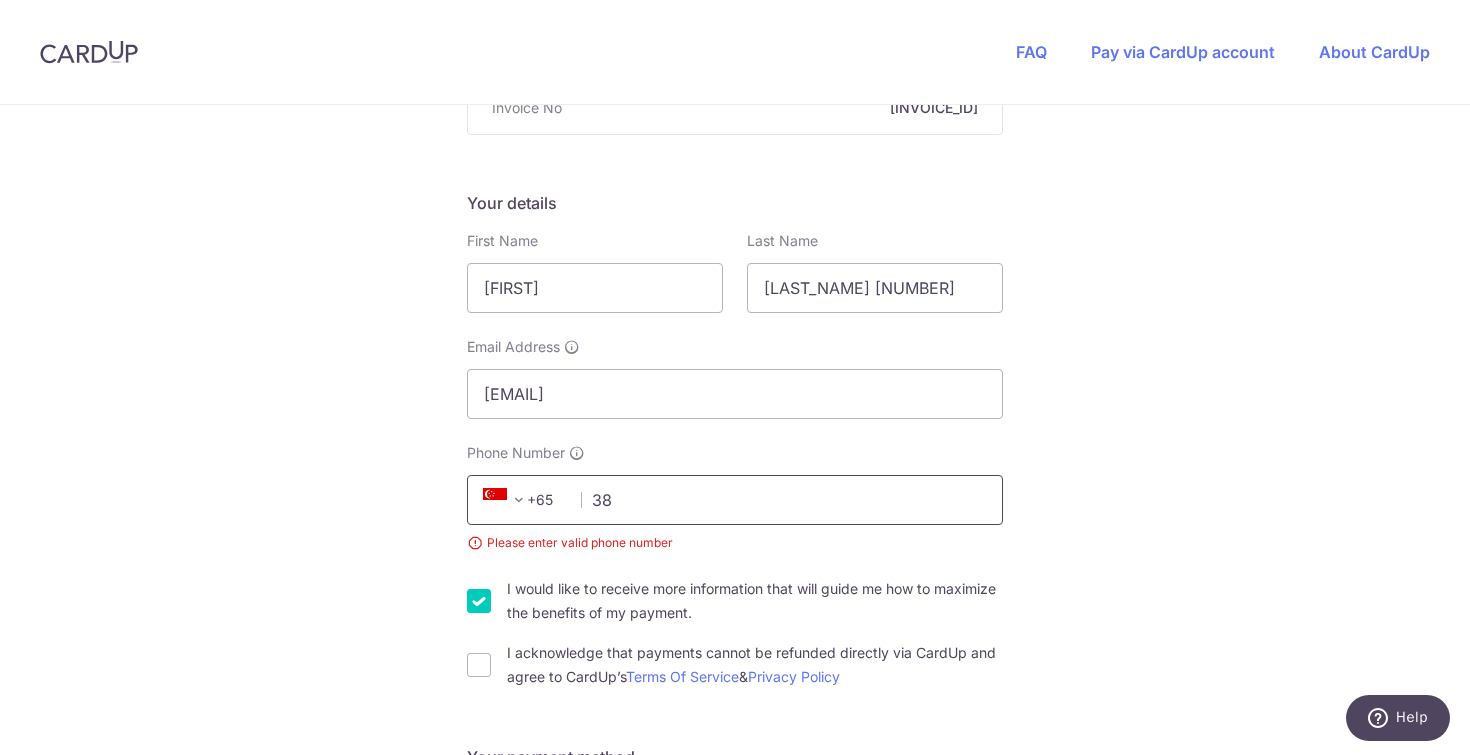 type on "3" 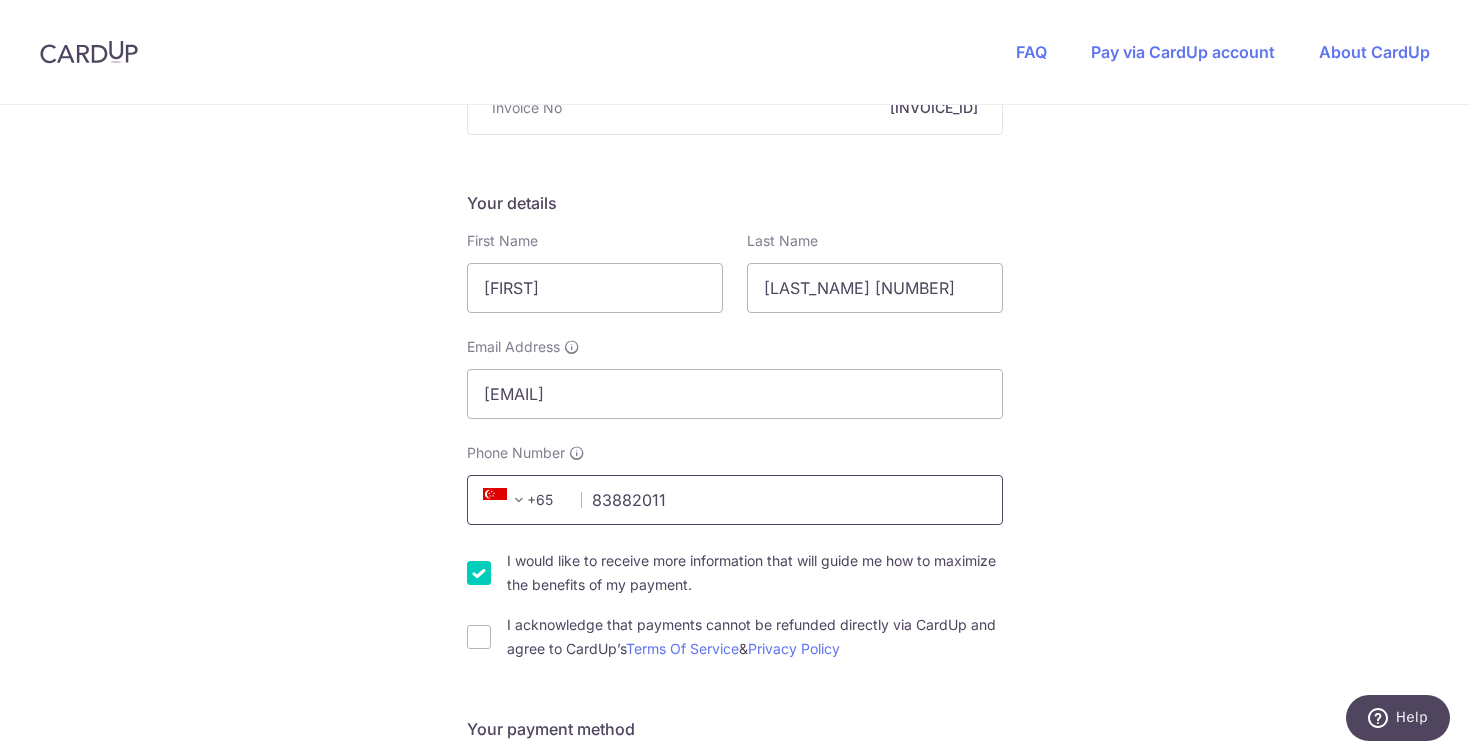 type on "83882011" 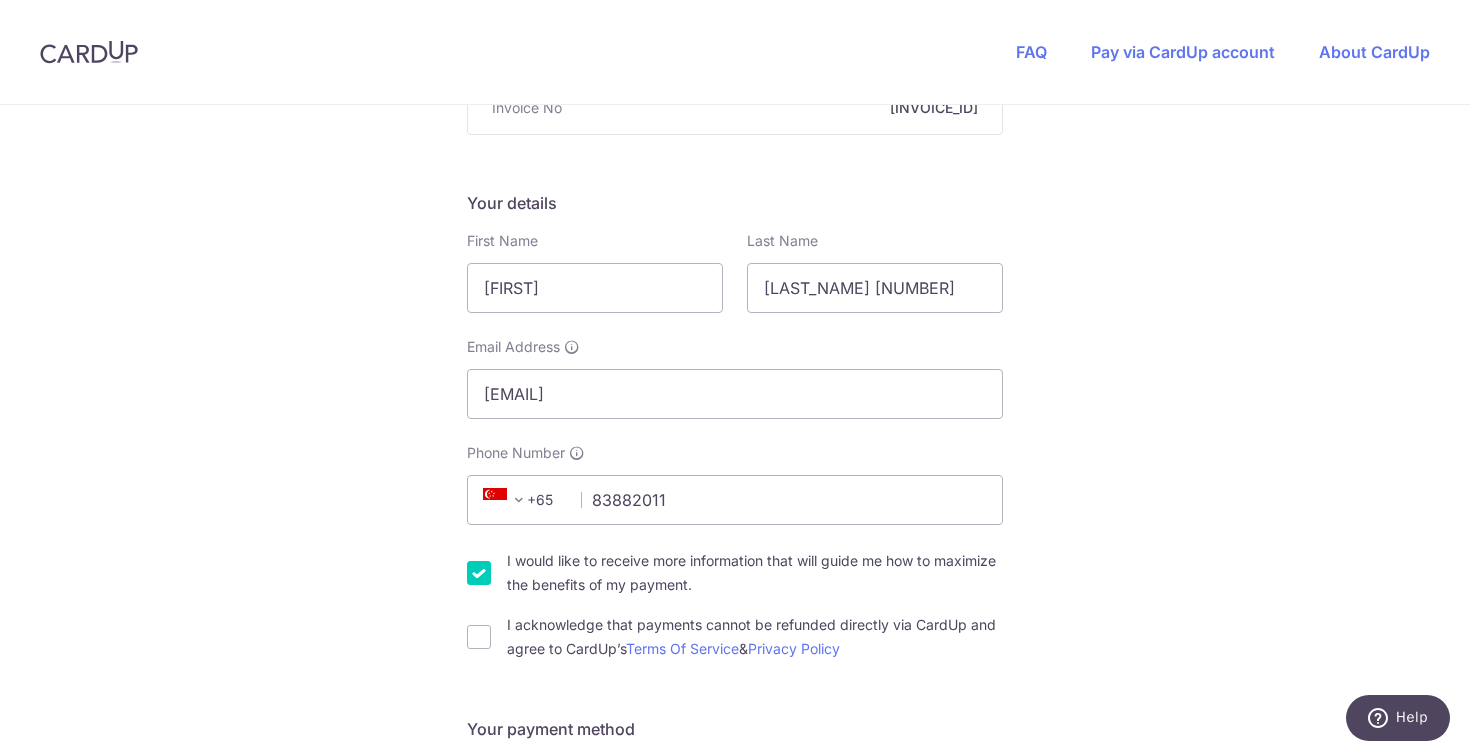 click on "You are paying
[COMPANY_NAME]
[COMPANY_NAME] uses CardUp to accept payments.
Payment details
Invoice Amount
SGD [PRICE]
Invoice No
[INVOICE_ID]
Your details
First Name
[FIRST]
Last Name
[LAST_NAME]
Email Address
[EMAIL]
Phone Number
[COUNTRY_CODE]
[COUNTRY_CODE]
[COUNTRY_CODE]" at bounding box center [735, 824] 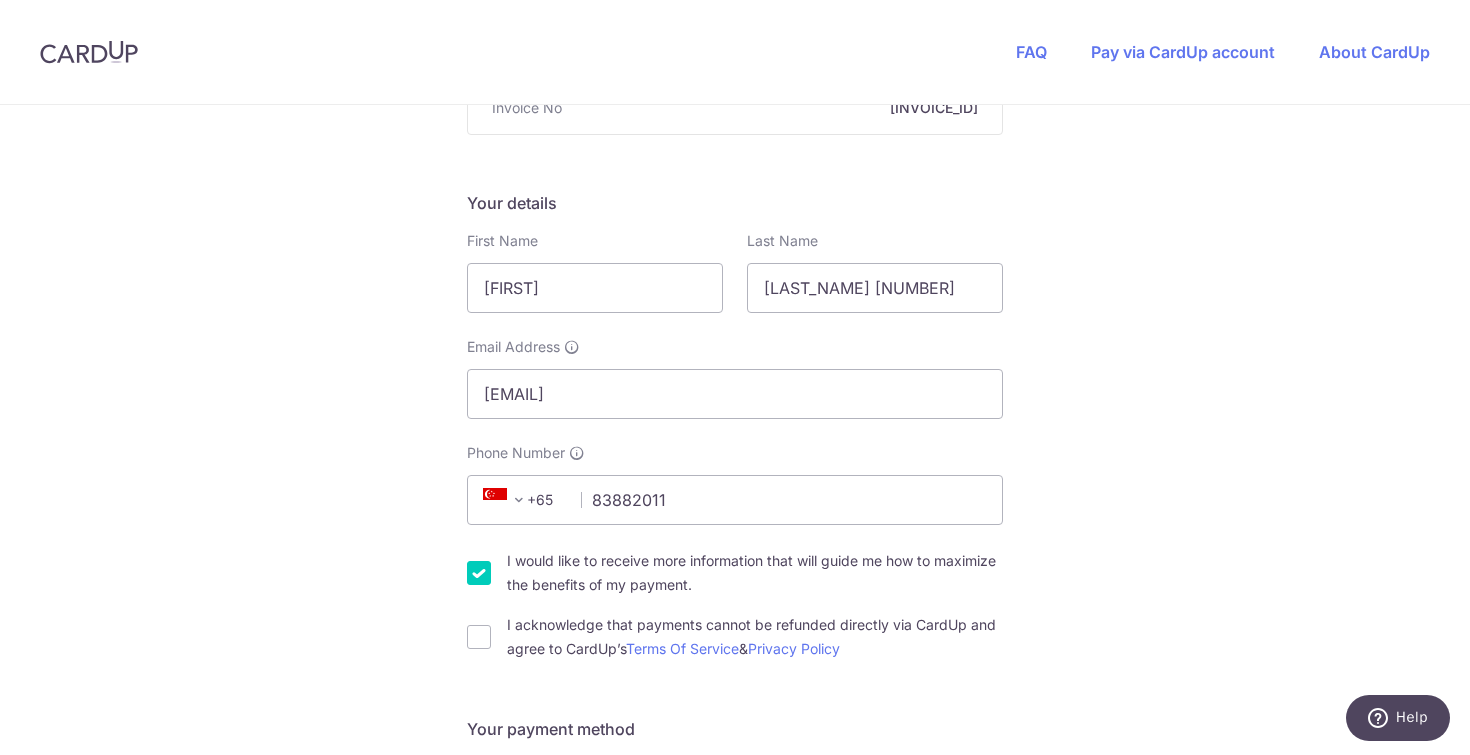 click on "I would like to receive more information that will guide me how to maximize the benefits of my payment." at bounding box center (479, 573) 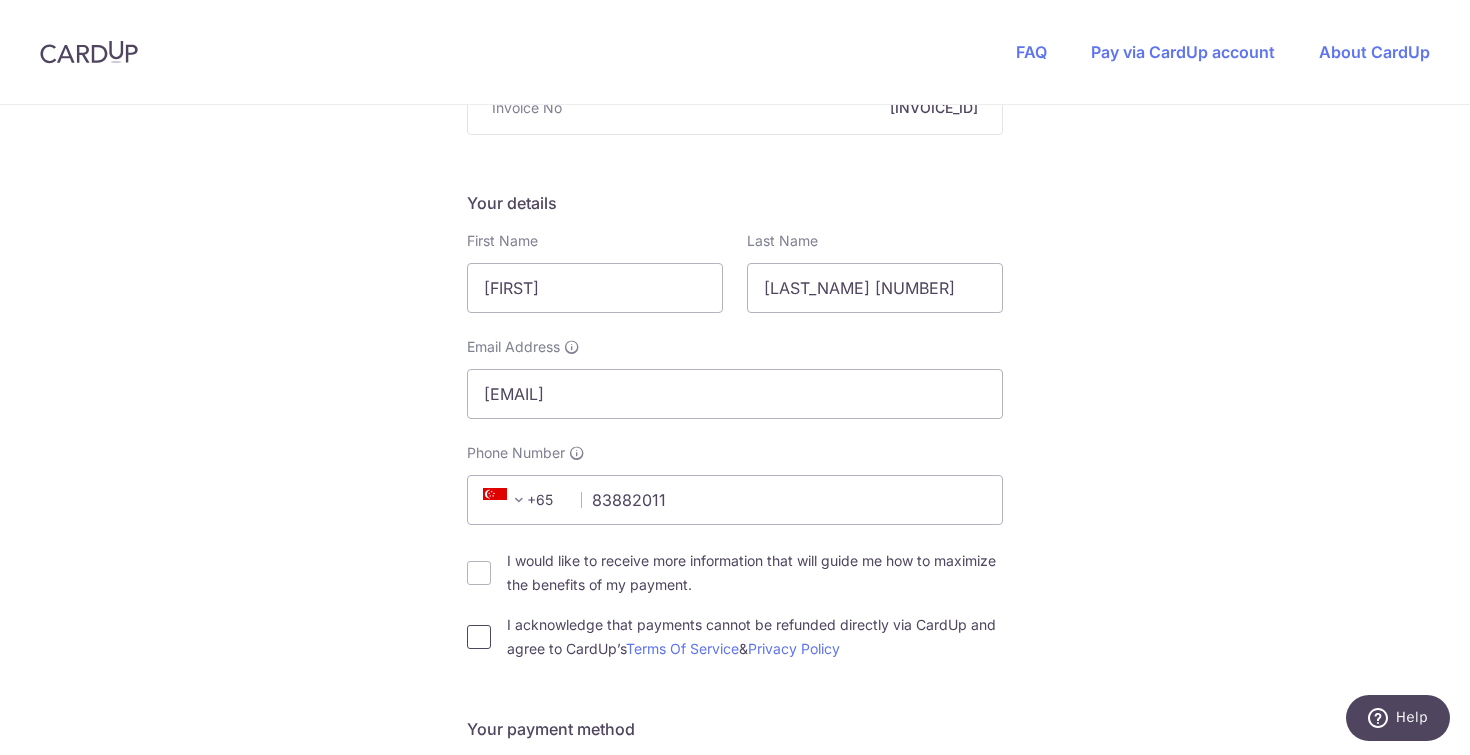 scroll, scrollTop: 507, scrollLeft: 0, axis: vertical 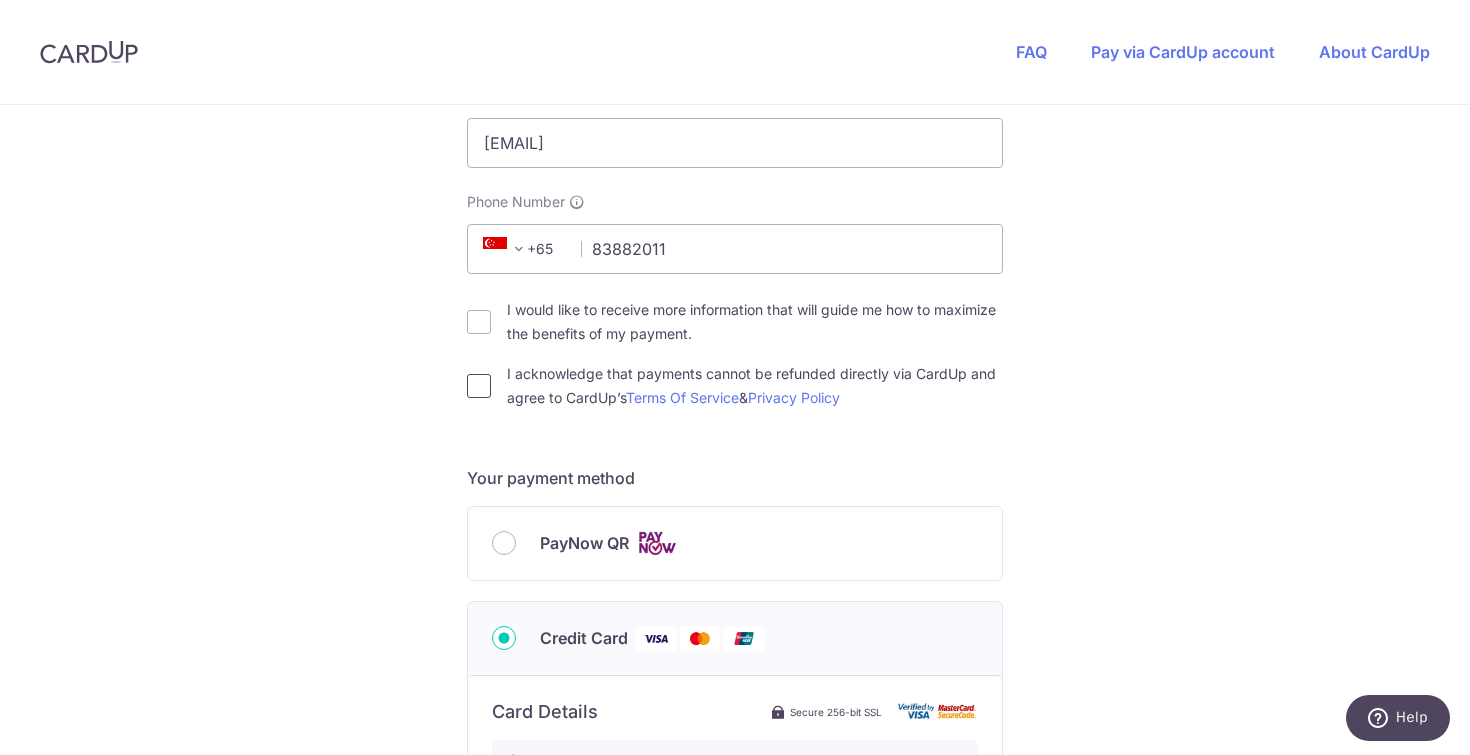 click on "I acknowledge that payments cannot be refunded directly via CardUp and agree to CardUp’s
Terms Of Service  &
Privacy Policy" at bounding box center (479, 386) 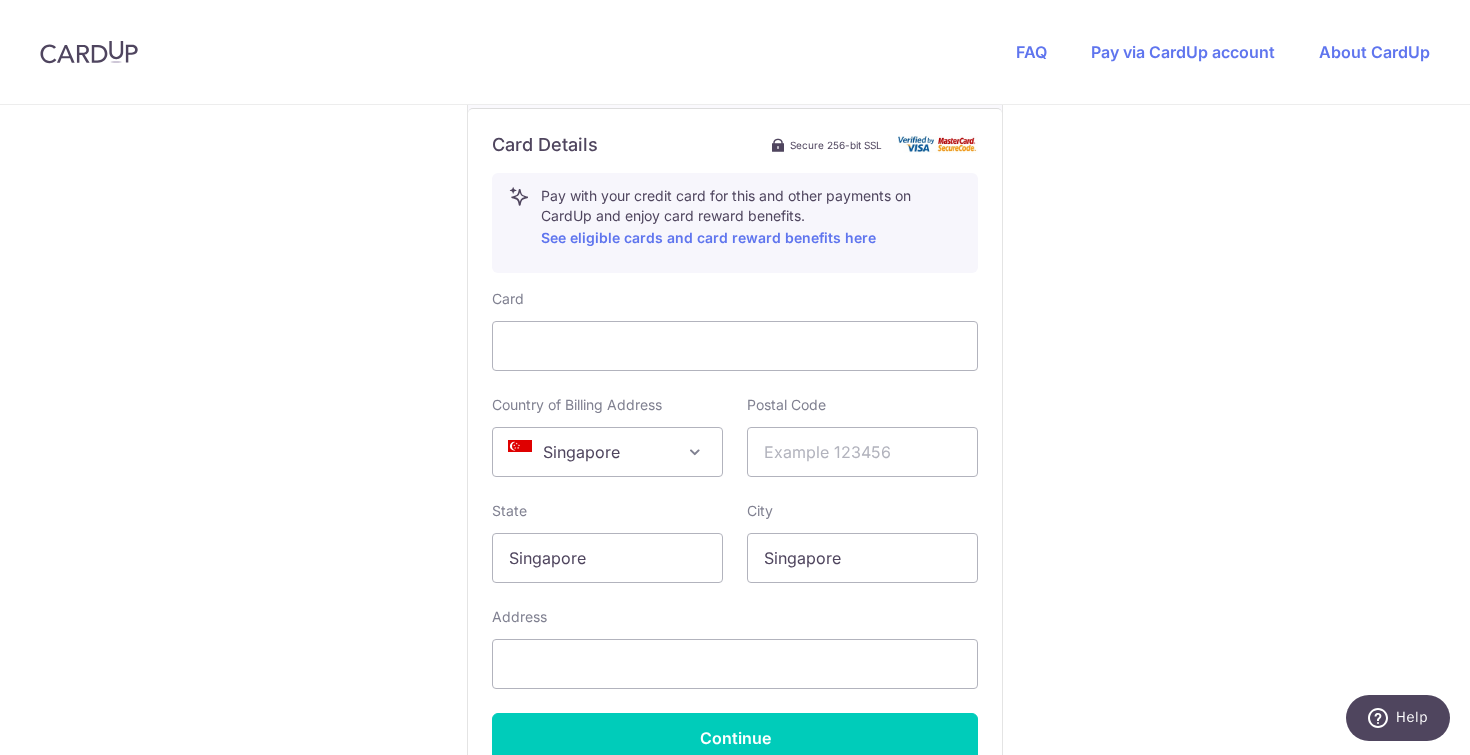 scroll, scrollTop: 1107, scrollLeft: 0, axis: vertical 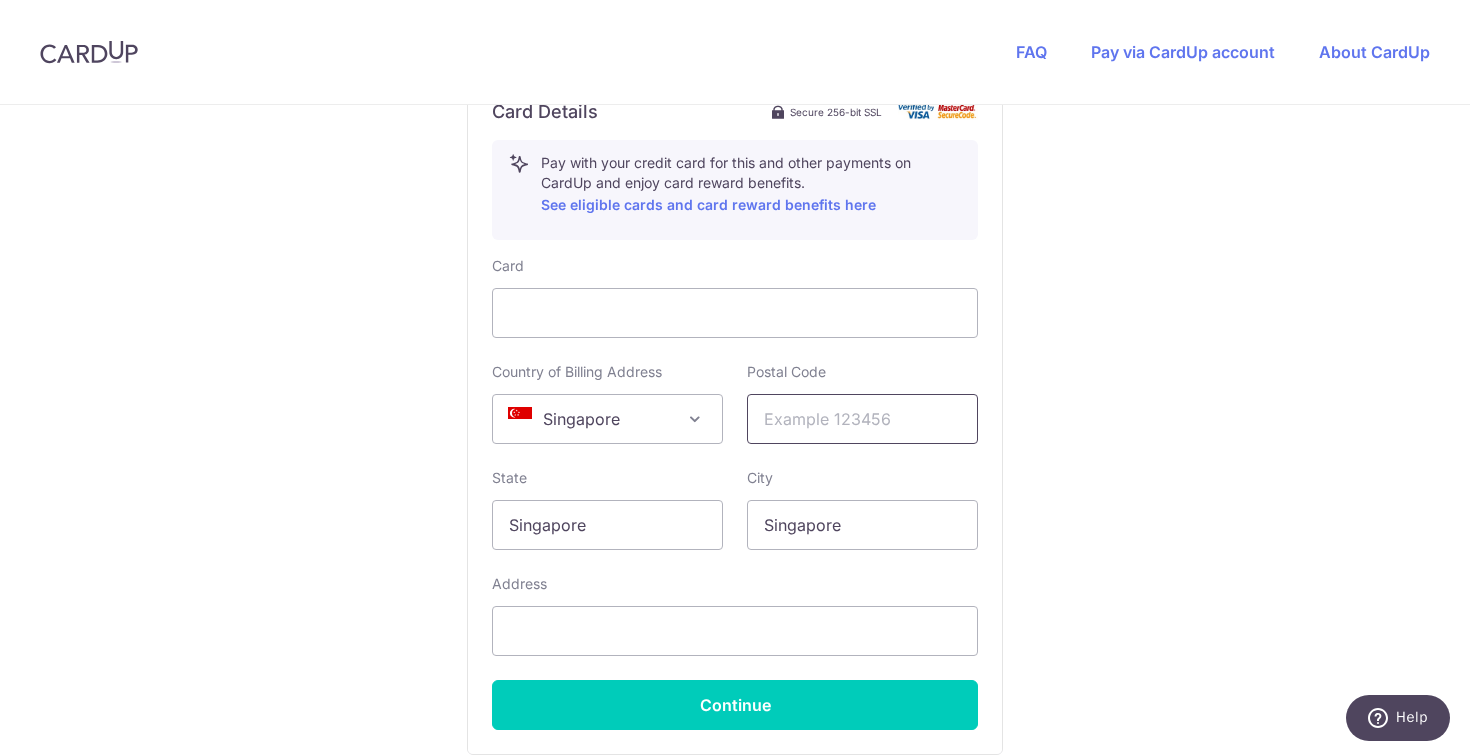 click at bounding box center [862, 419] 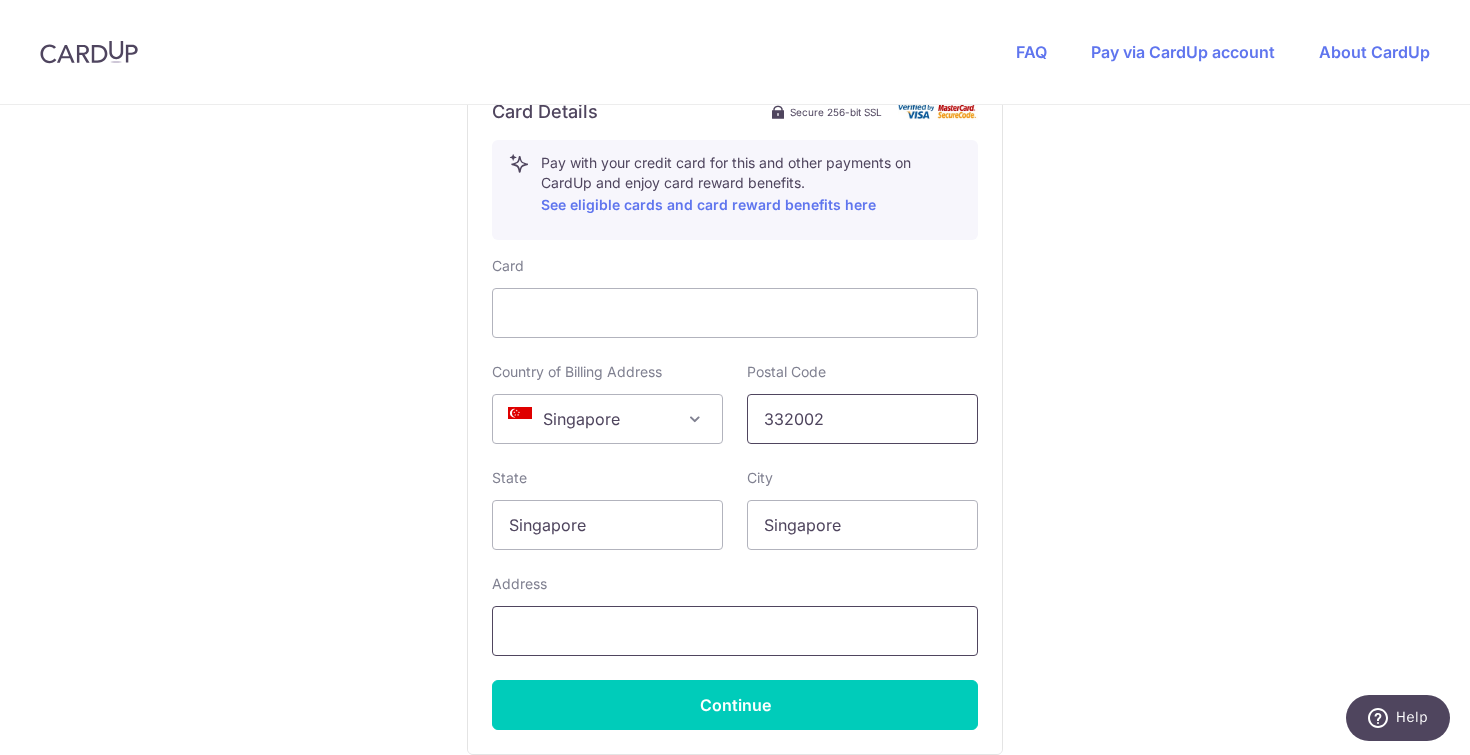 type on "332002" 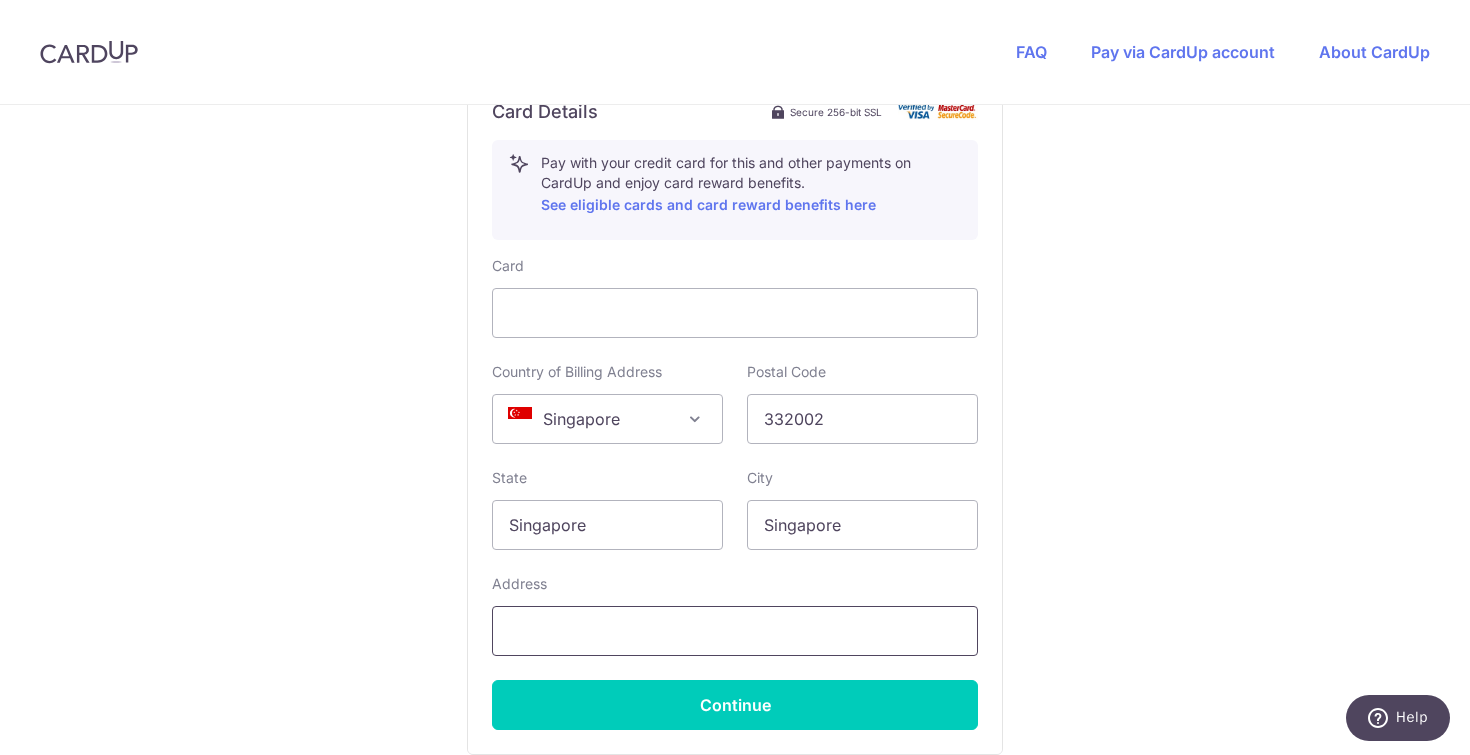 click at bounding box center (735, 631) 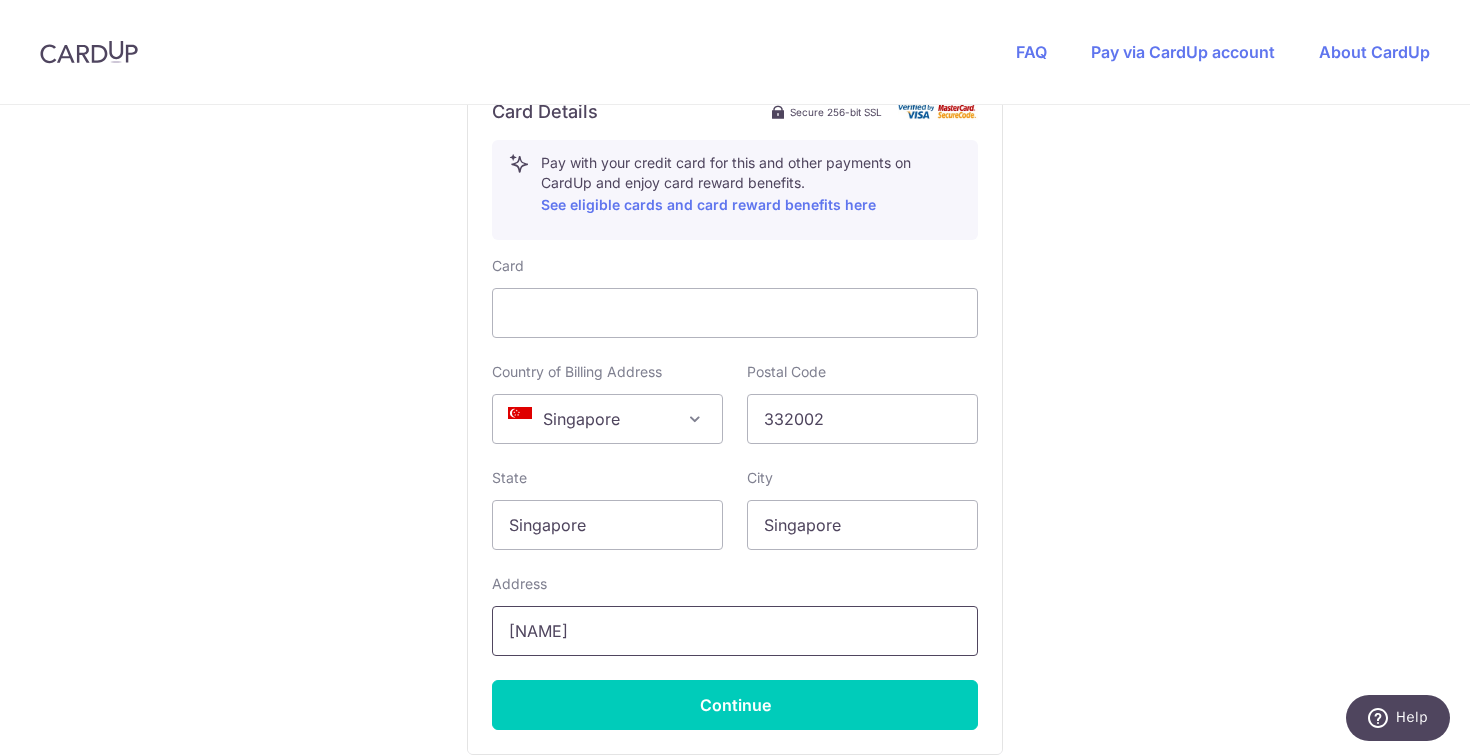 type on "[STREET] BLK 2B #[NUMBER]" 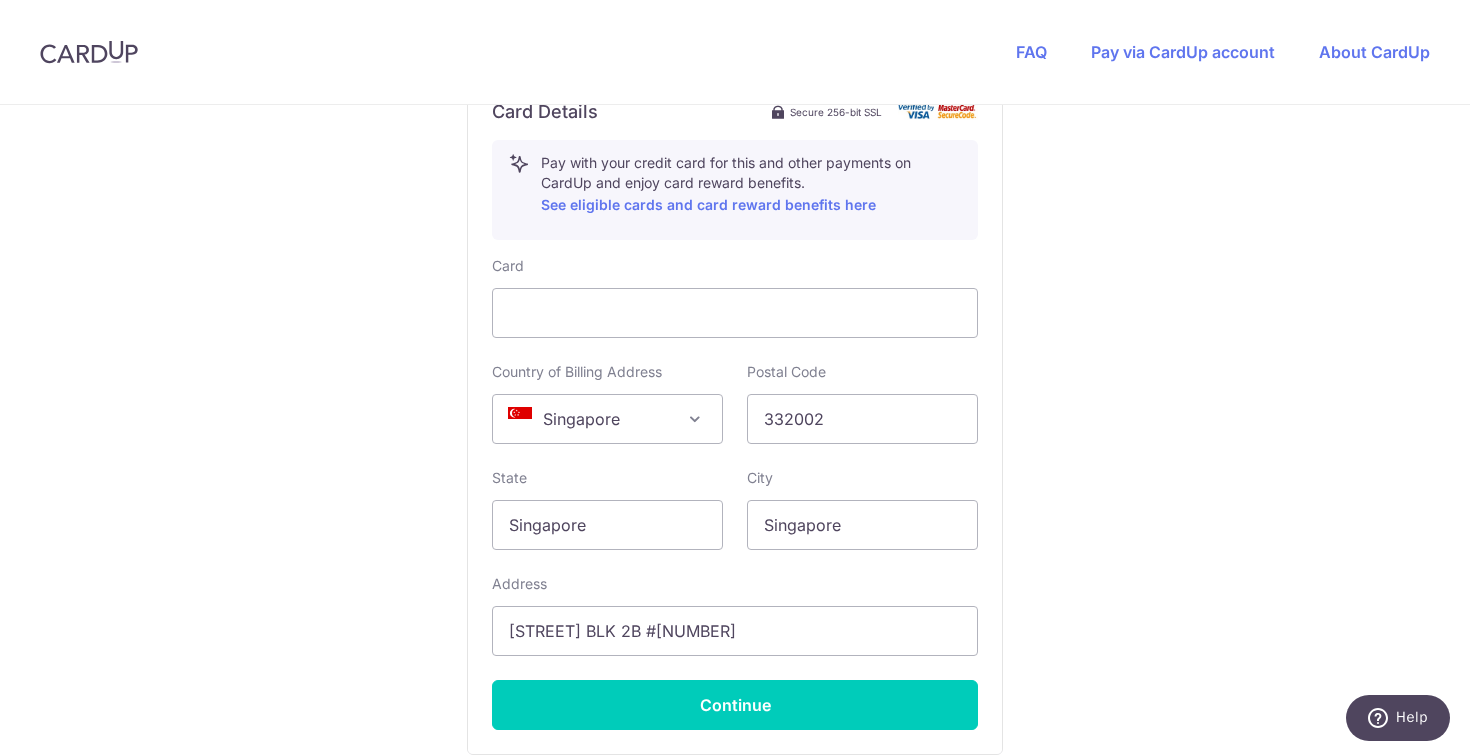 click on "You are paying
[COMPANY_NAME]
[COMPANY_NAME] uses CardUp to accept payments.
Payment details
Invoice Amount
SGD [PRICE]
Invoice No
[INVOICE_ID]
Your details
First Name
[FIRST]
Last Name
[LAST_NAME]
Email Address
[EMAIL]
Phone Number
[COUNTRY_CODE]
[COUNTRY_CODE]
[COUNTRY_CODE]" at bounding box center [735, -27] 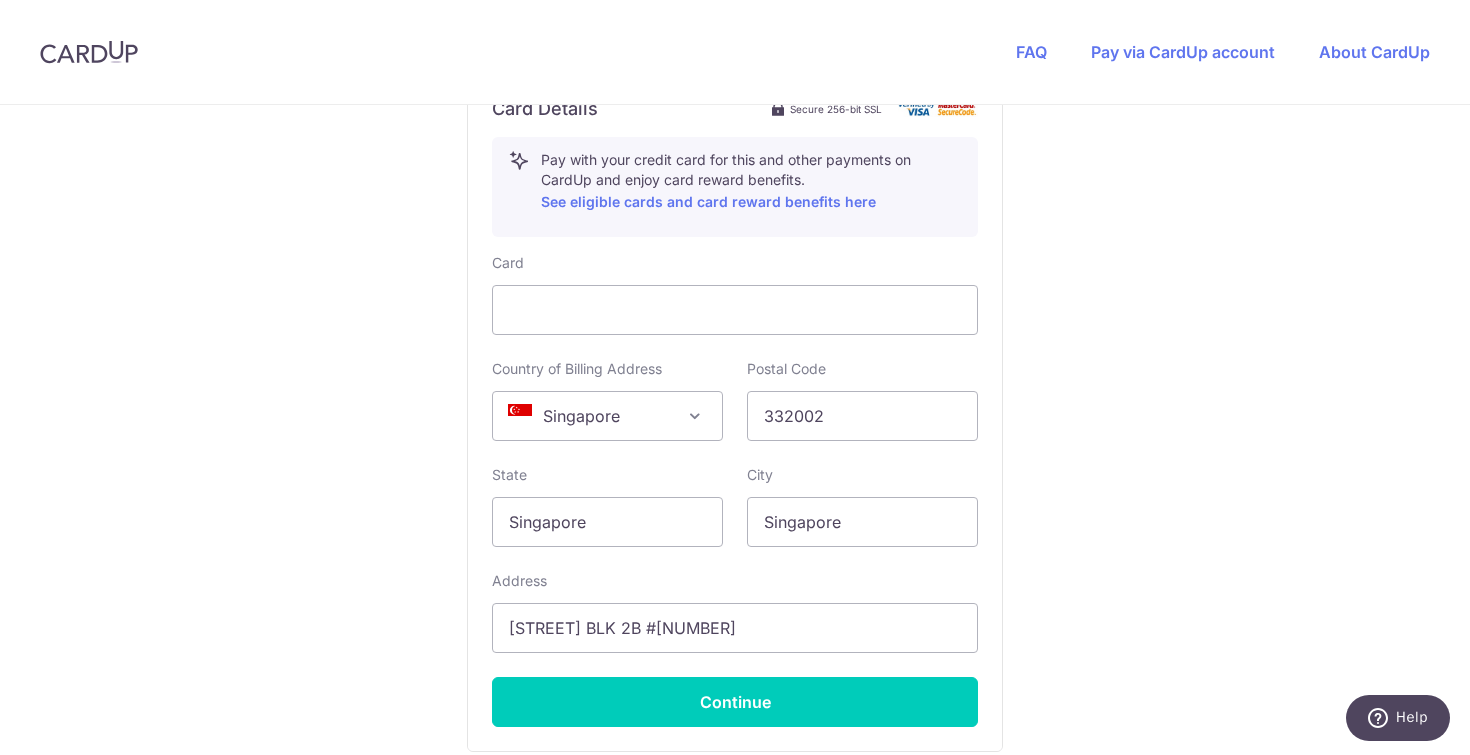 click on "You are paying
[COMPANY_NAME]
[COMPANY_NAME] uses CardUp to accept payments.
Payment details
Invoice Amount
SGD [PRICE]
Invoice No
[INVOICE_ID]
Your details
First Name
[FIRST]
Last Name
[LAST_NAME]
Email Address
[EMAIL]
Phone Number
[COUNTRY_CODE]
[COUNTRY_CODE]
[COUNTRY_CODE]" at bounding box center (735, -30) 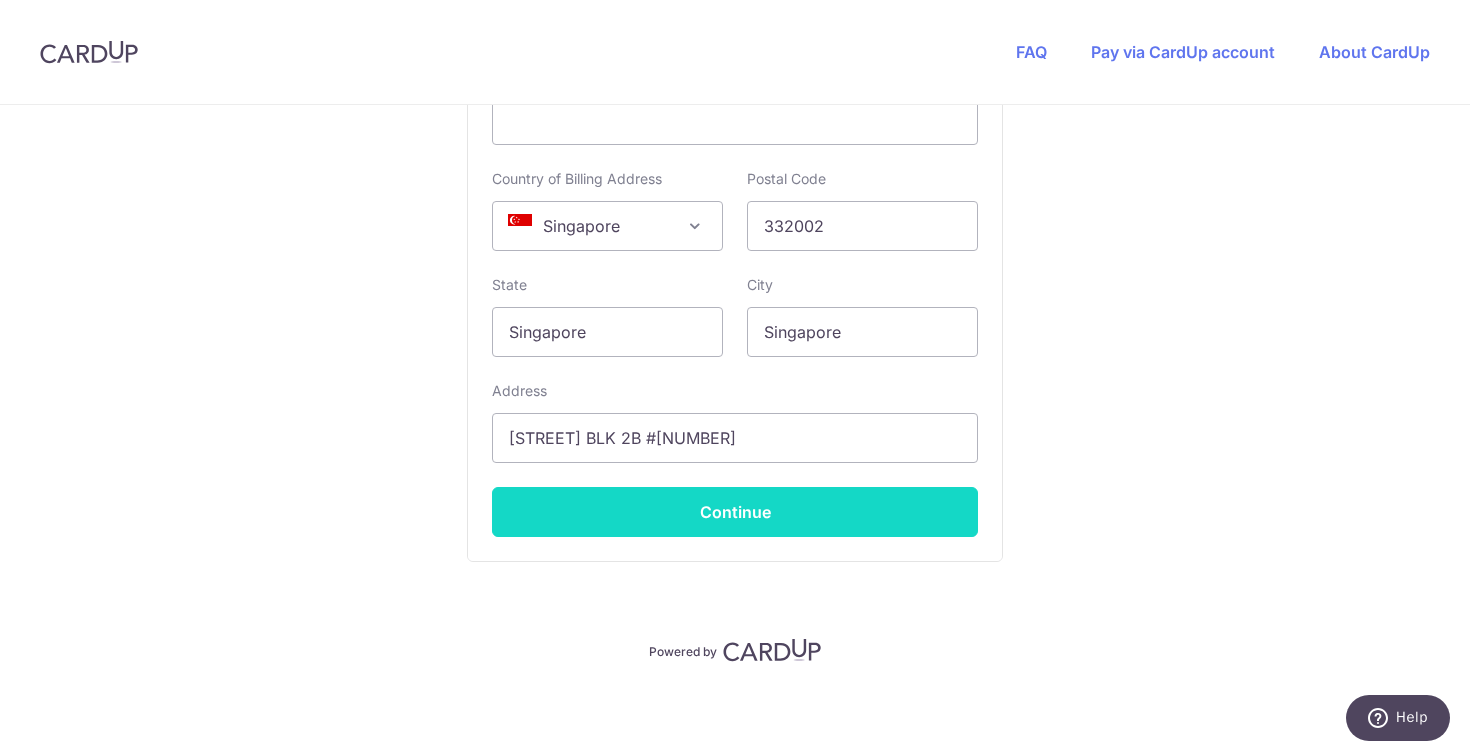 click on "Continue" at bounding box center [735, 512] 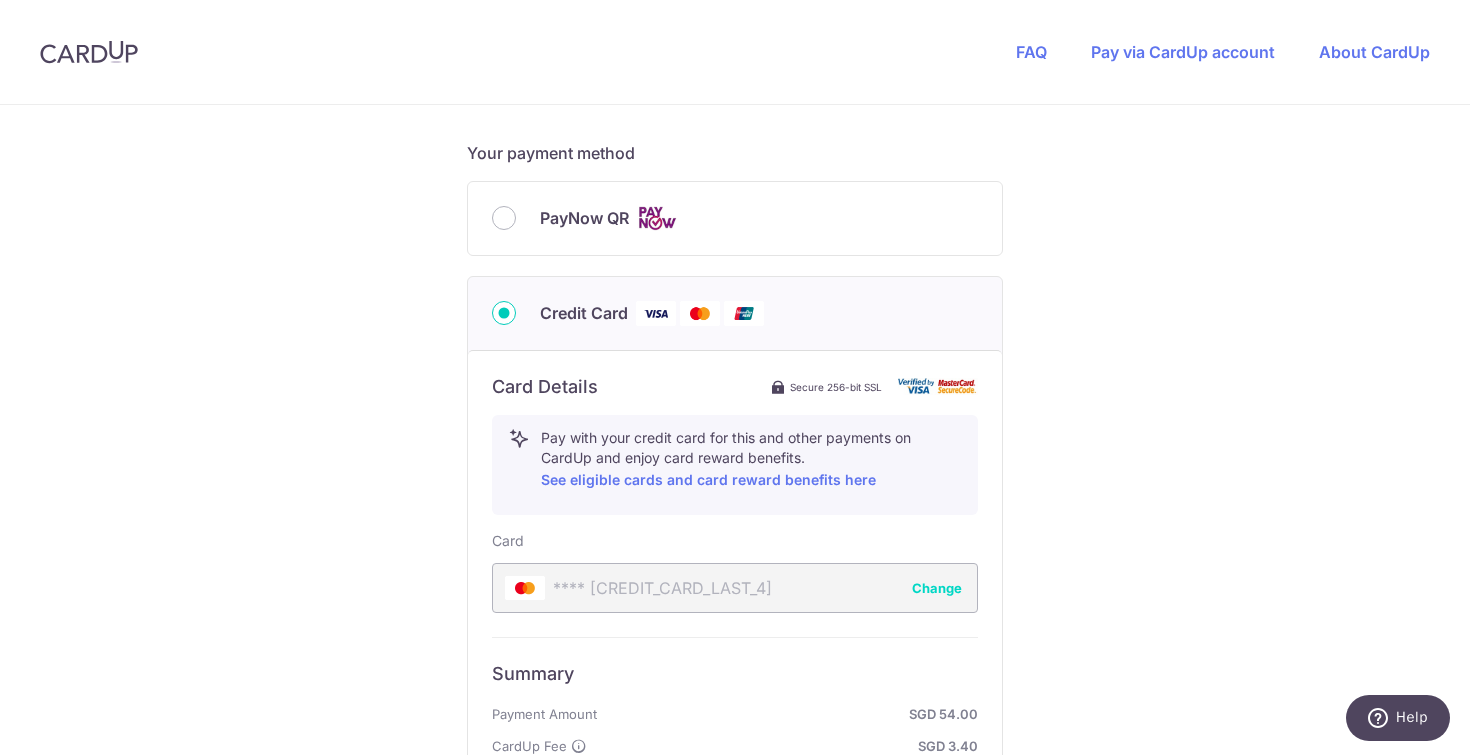 scroll, scrollTop: 808, scrollLeft: 0, axis: vertical 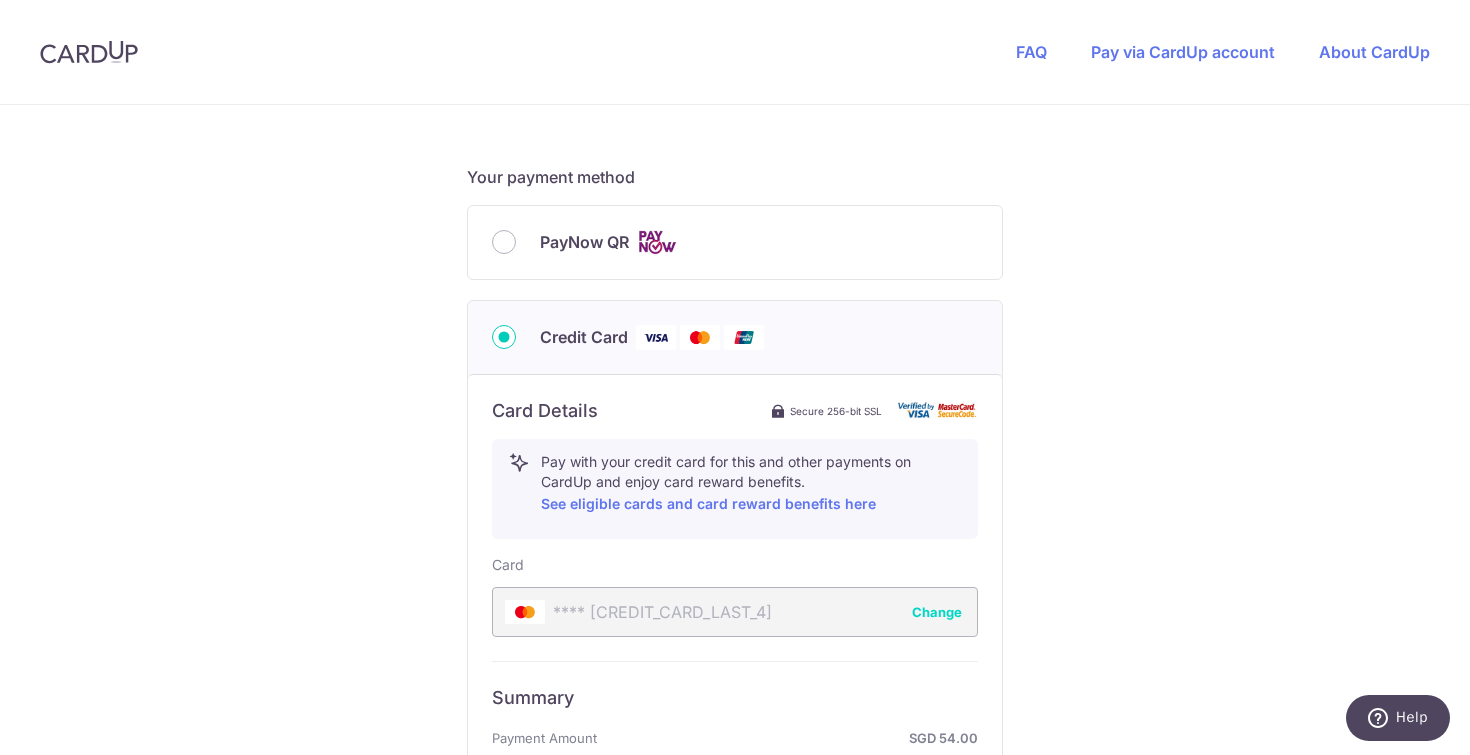 click on "PayNow QR" at bounding box center [584, 242] 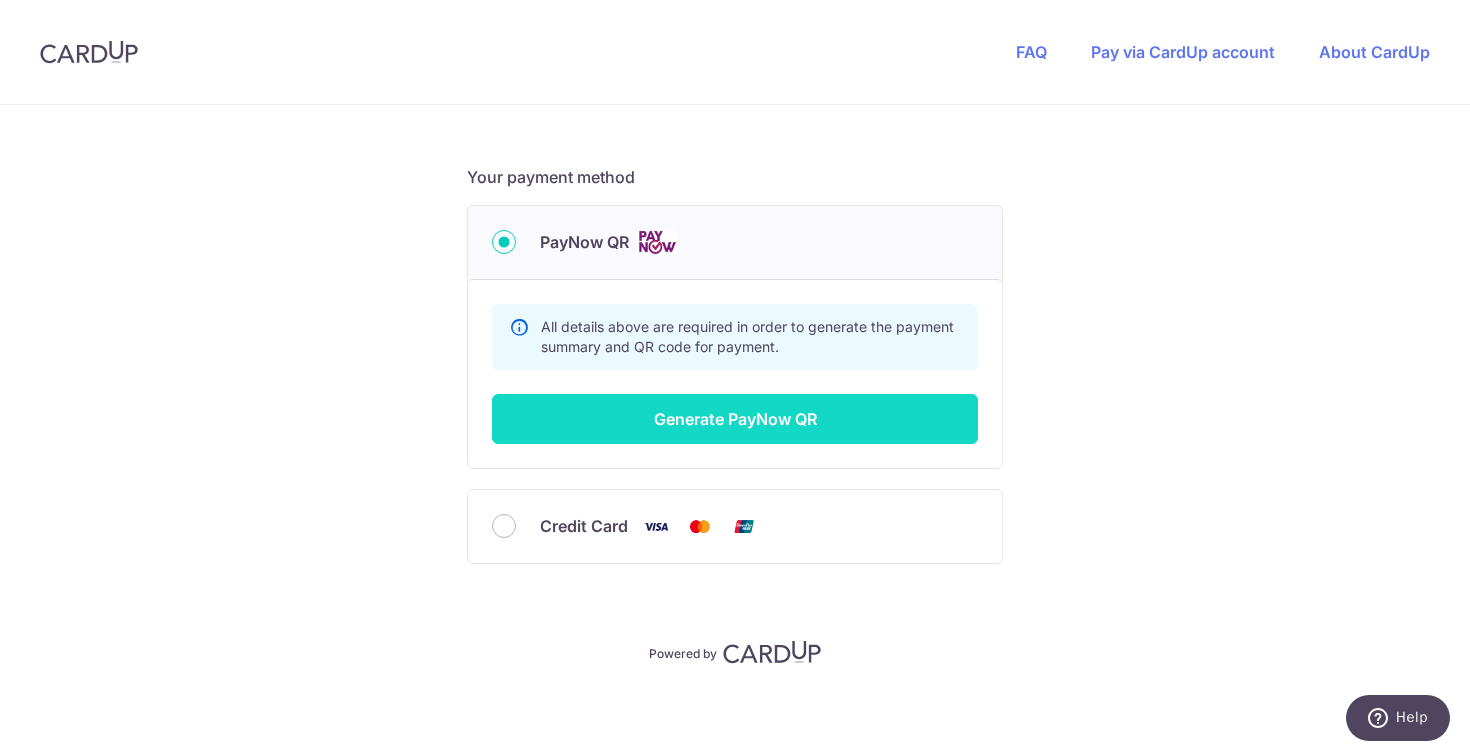 click on "Generate PayNow QR" at bounding box center (735, 419) 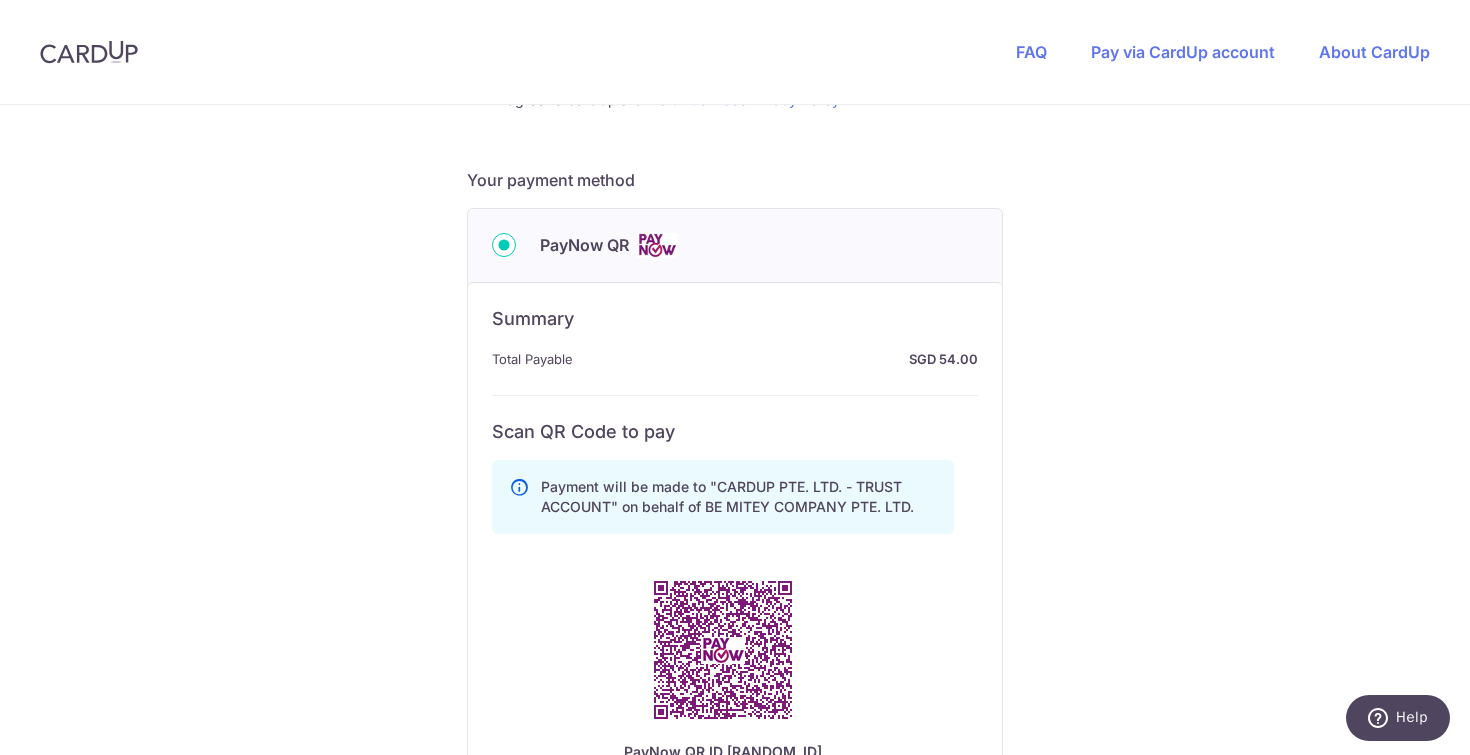 scroll, scrollTop: 804, scrollLeft: 0, axis: vertical 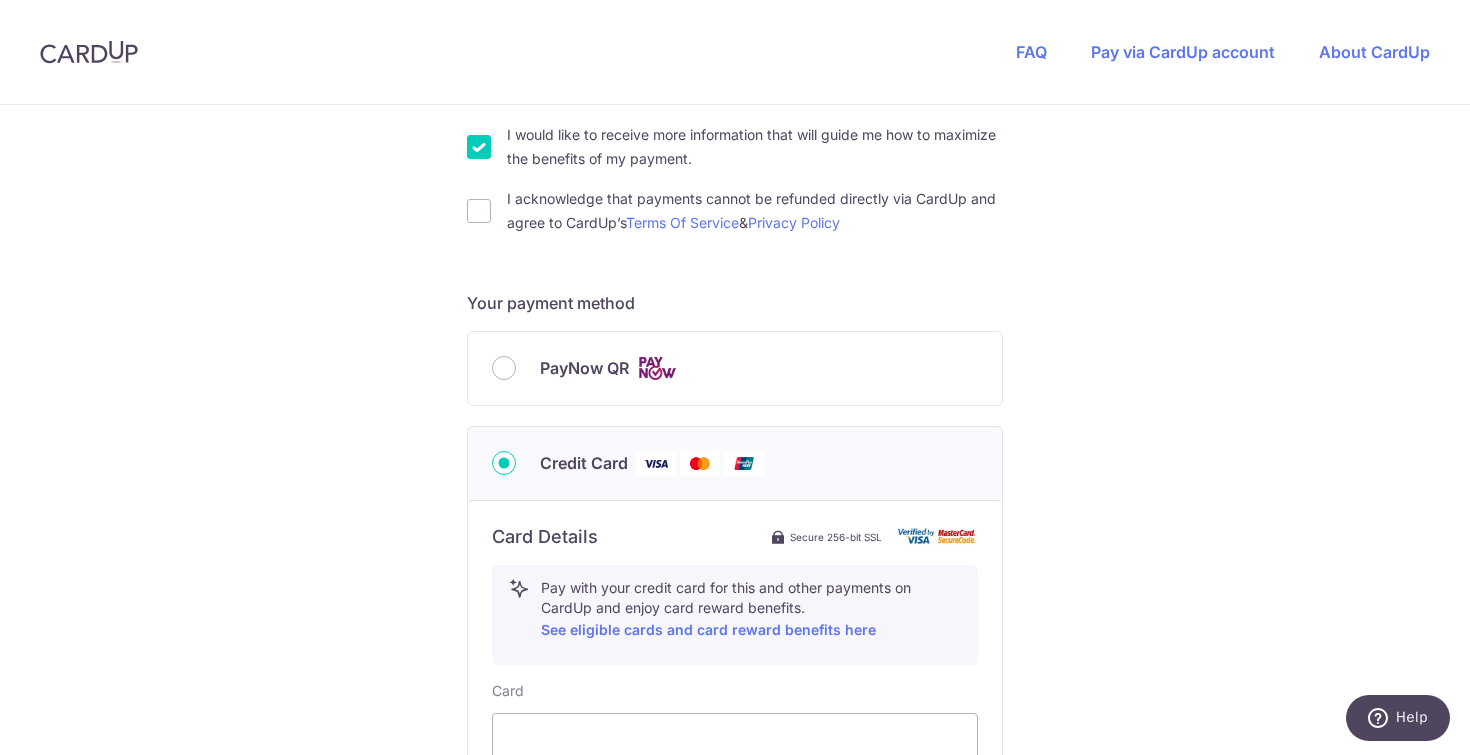 click on "PayNow QR" at bounding box center [584, 368] 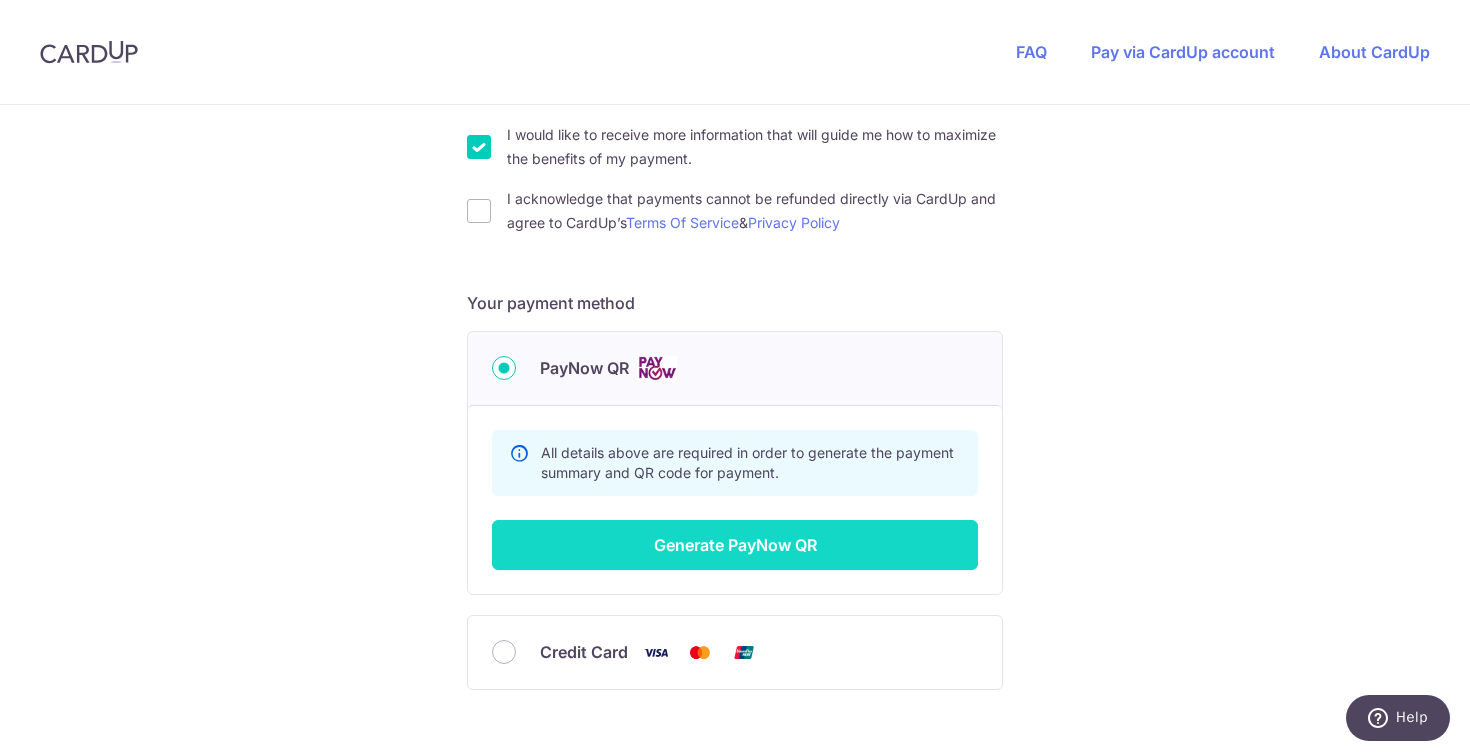 click on "Generate PayNow QR" at bounding box center [735, 545] 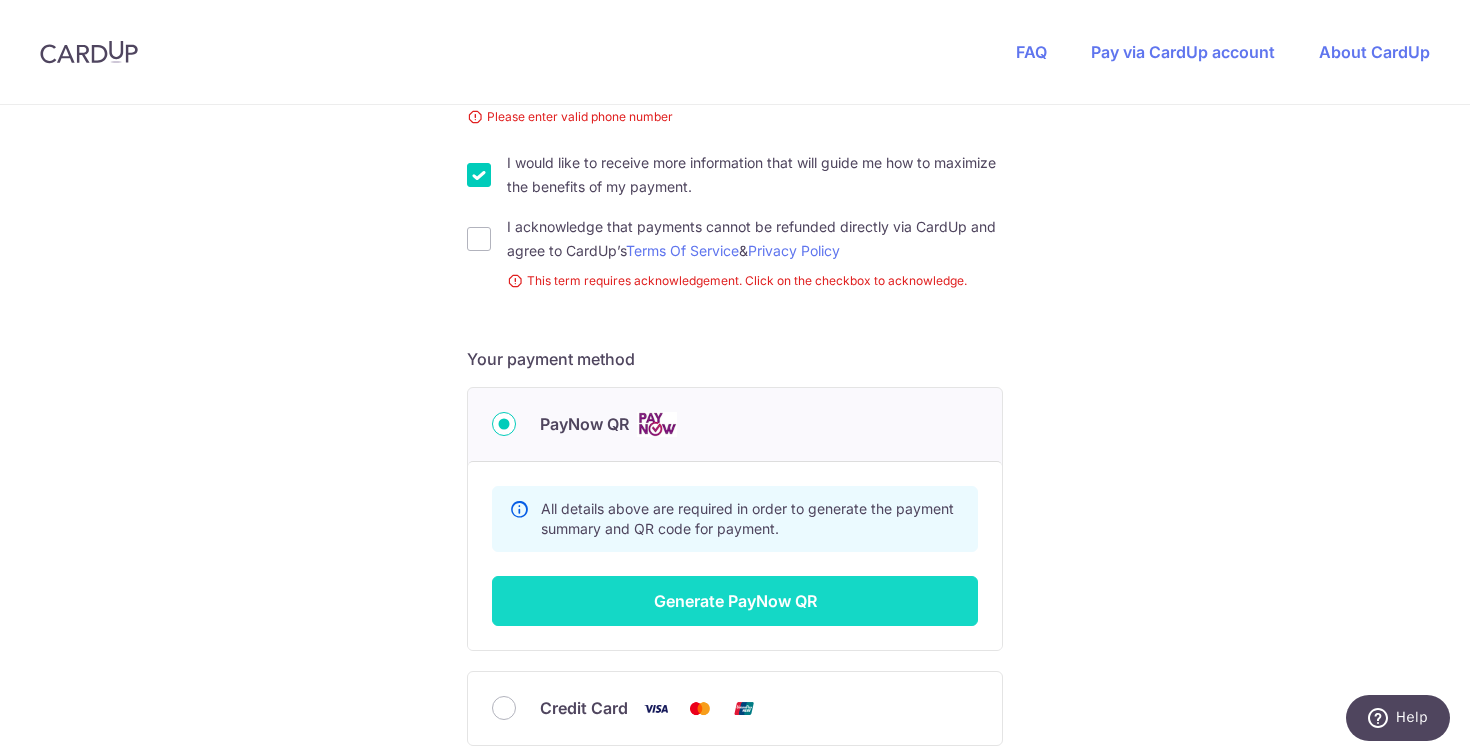 scroll, scrollTop: 326, scrollLeft: 0, axis: vertical 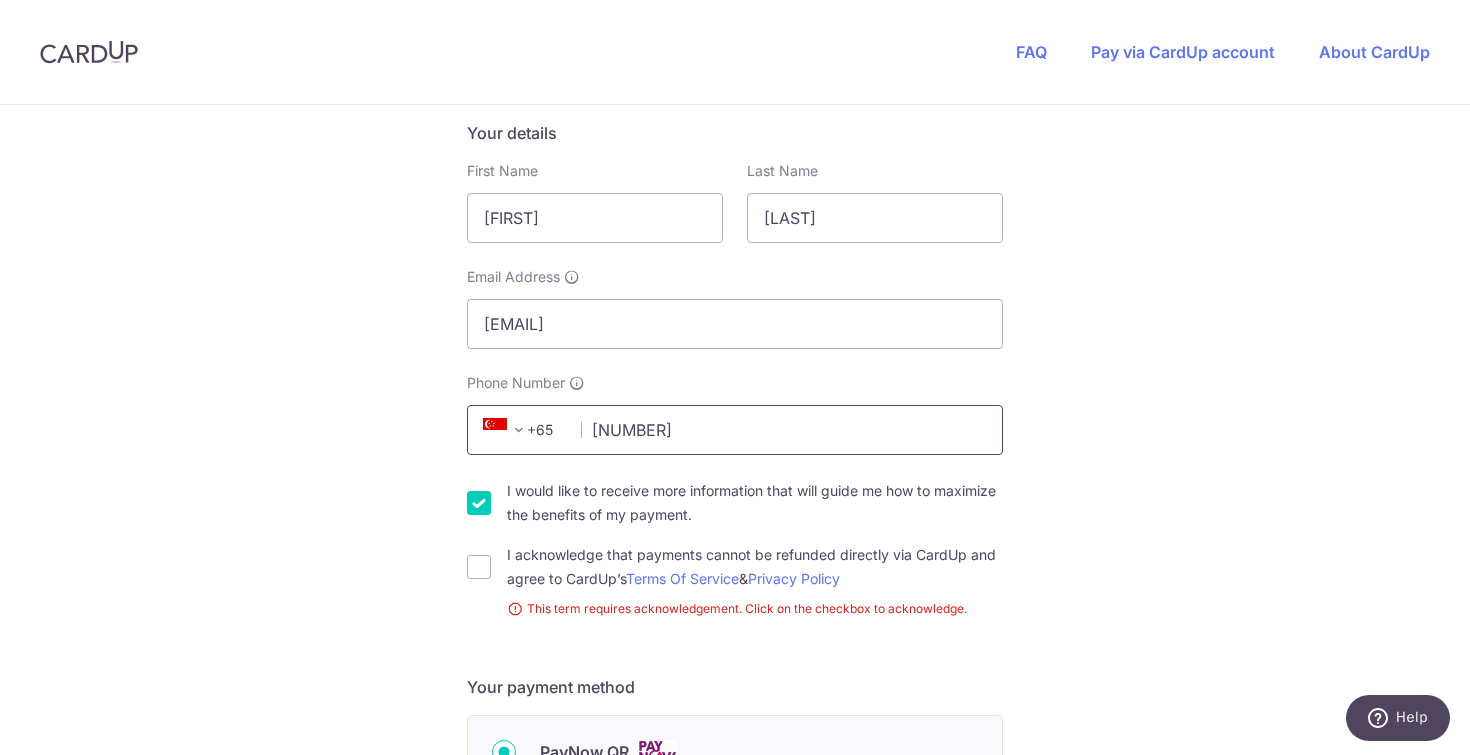 type on "[NUMBER]" 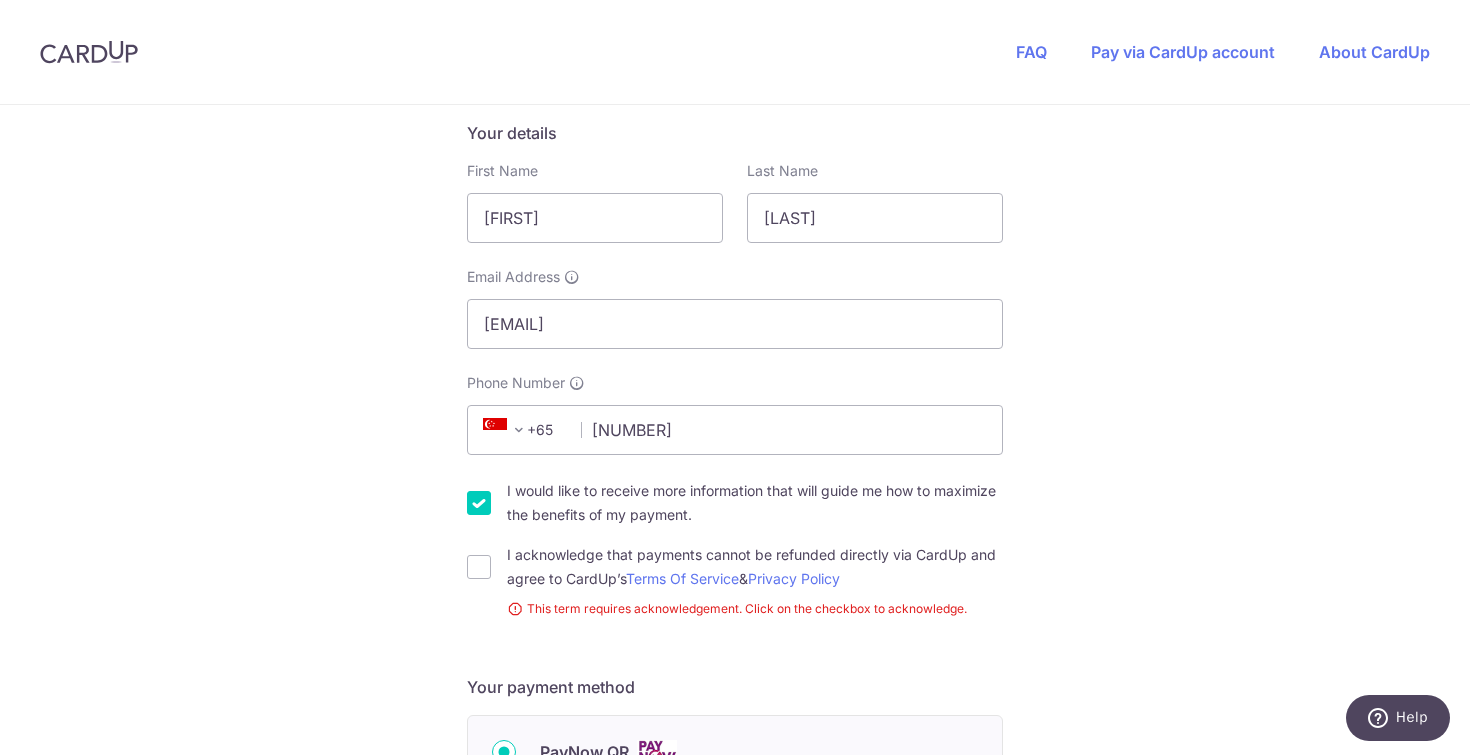 click on "I would like to receive more information that will guide me how to maximize the benefits of my payment." at bounding box center (735, 503) 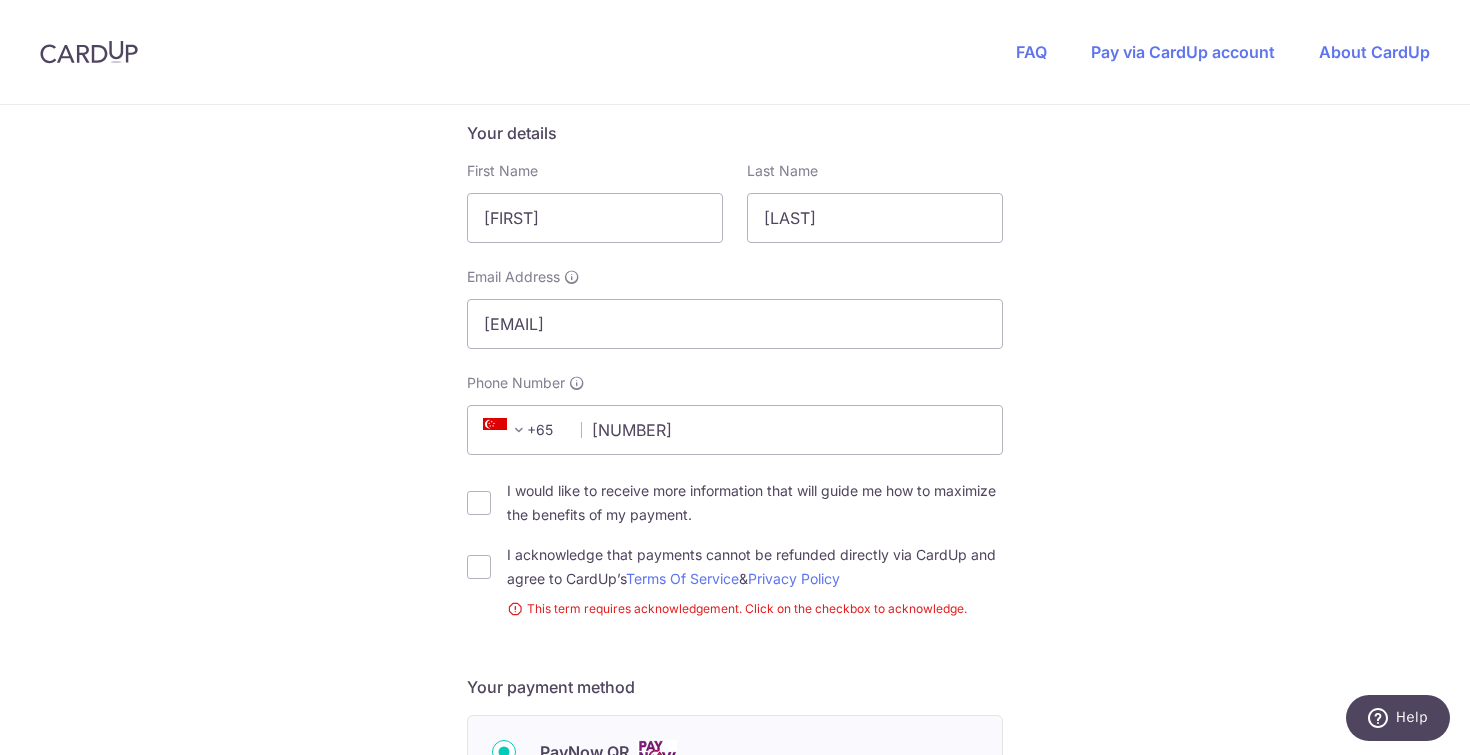 click on "You are paying
[COMPANY_NAME]
[COMPANY_NAME] uses CardUp to accept payments.
Payment details
Invoice Amount
SGD [PRICE]
Invoice No
[INVOICE_ID]
Your details
First Name
[FIRST]
Last Name
[LAST_NAME]
Email Address
[EMAIL]
Phone Number
[COUNTRY_CODE]
[COUNTRY_CODE]
[COUNTRY_CODE]" at bounding box center [735, 523] 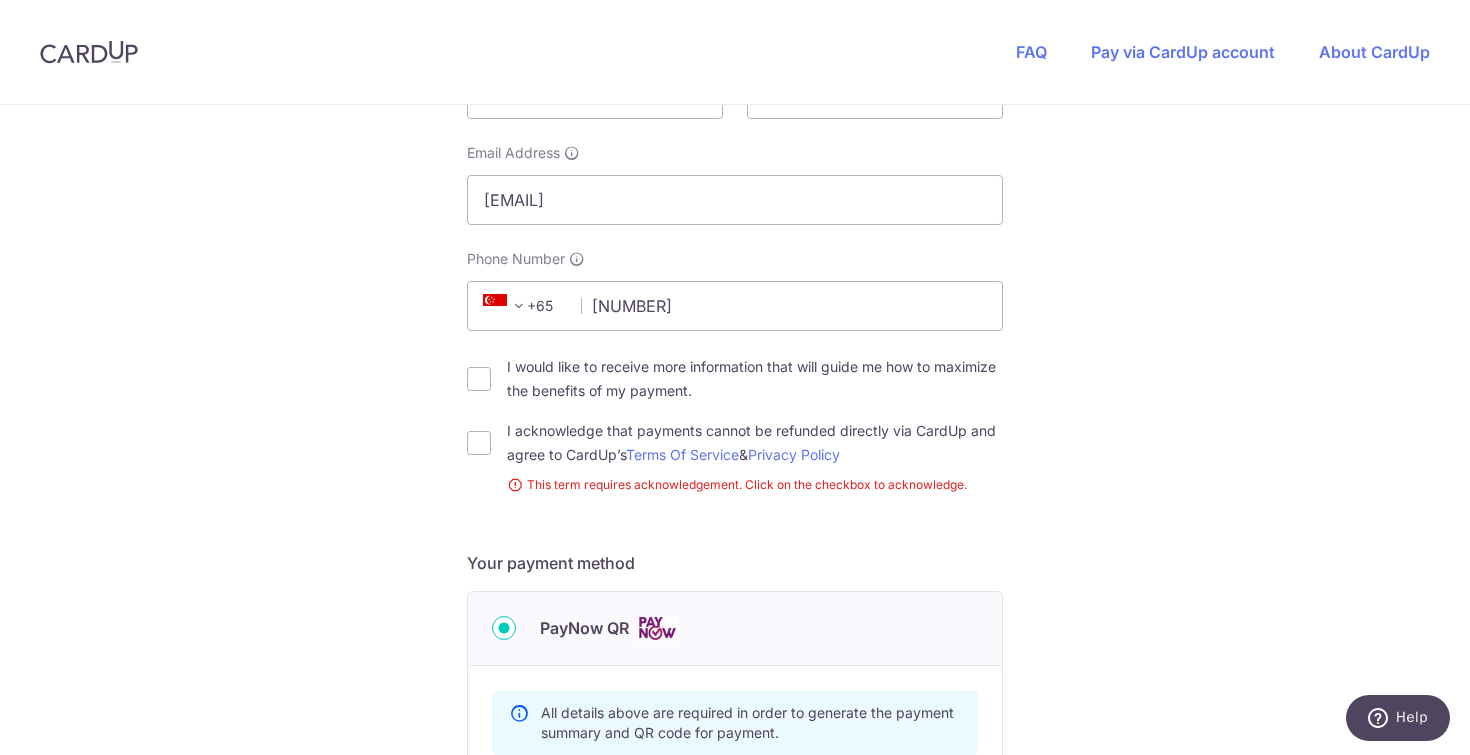 scroll, scrollTop: 451, scrollLeft: 0, axis: vertical 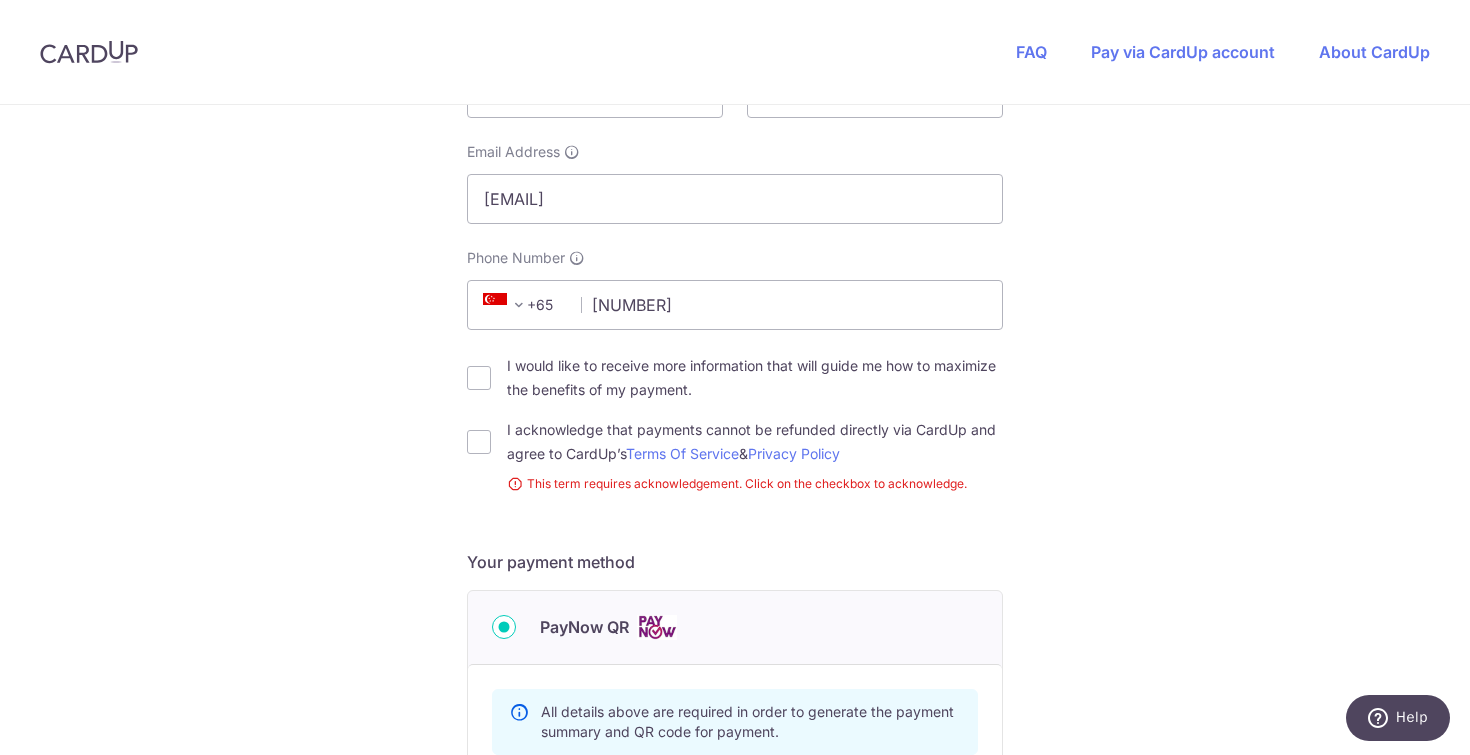 click on "I acknowledge that payments cannot be refunded directly via CardUp and agree to CardUp’s
Terms Of Service  &
Privacy Policy" at bounding box center (735, 442) 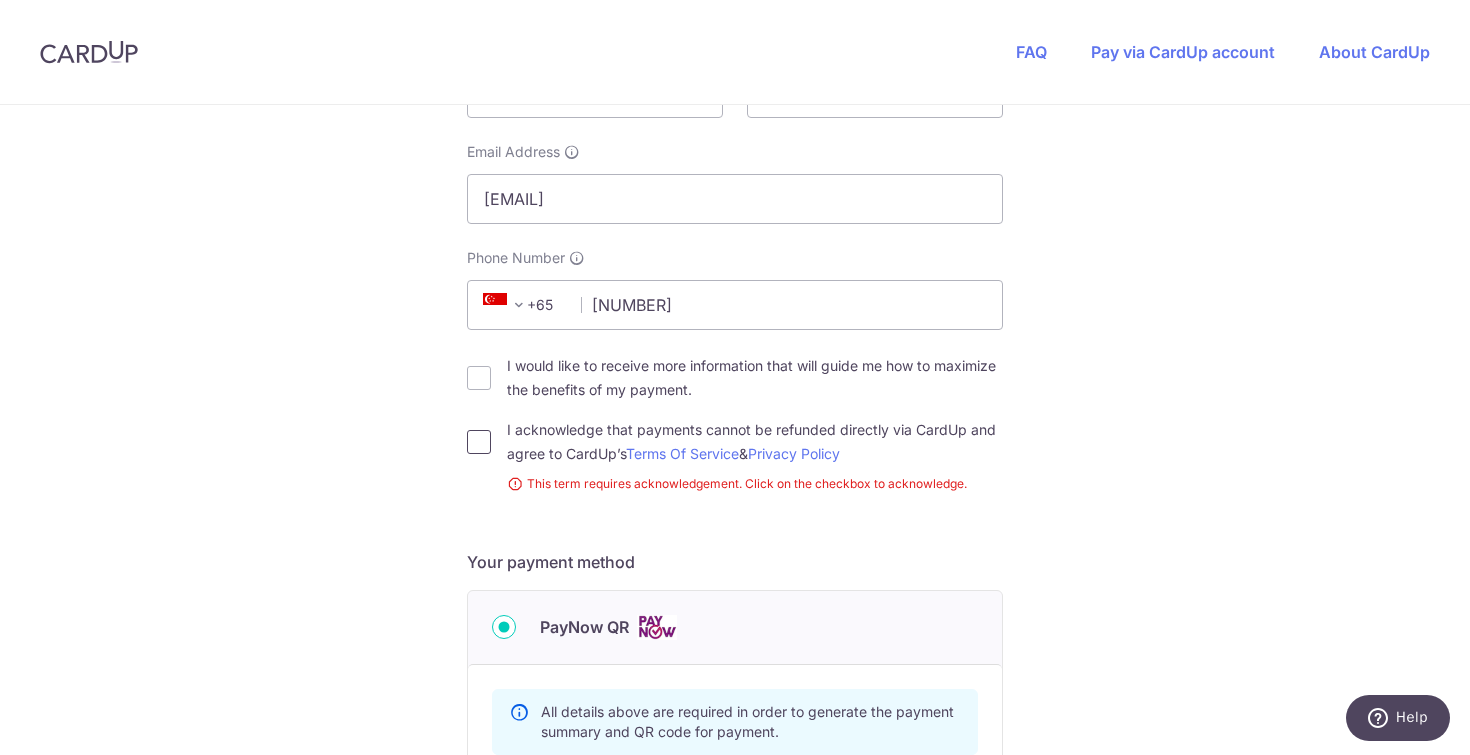click on "I acknowledge that payments cannot be refunded directly via CardUp and agree to CardUp’s
Terms Of Service  &
Privacy Policy" at bounding box center (479, 442) 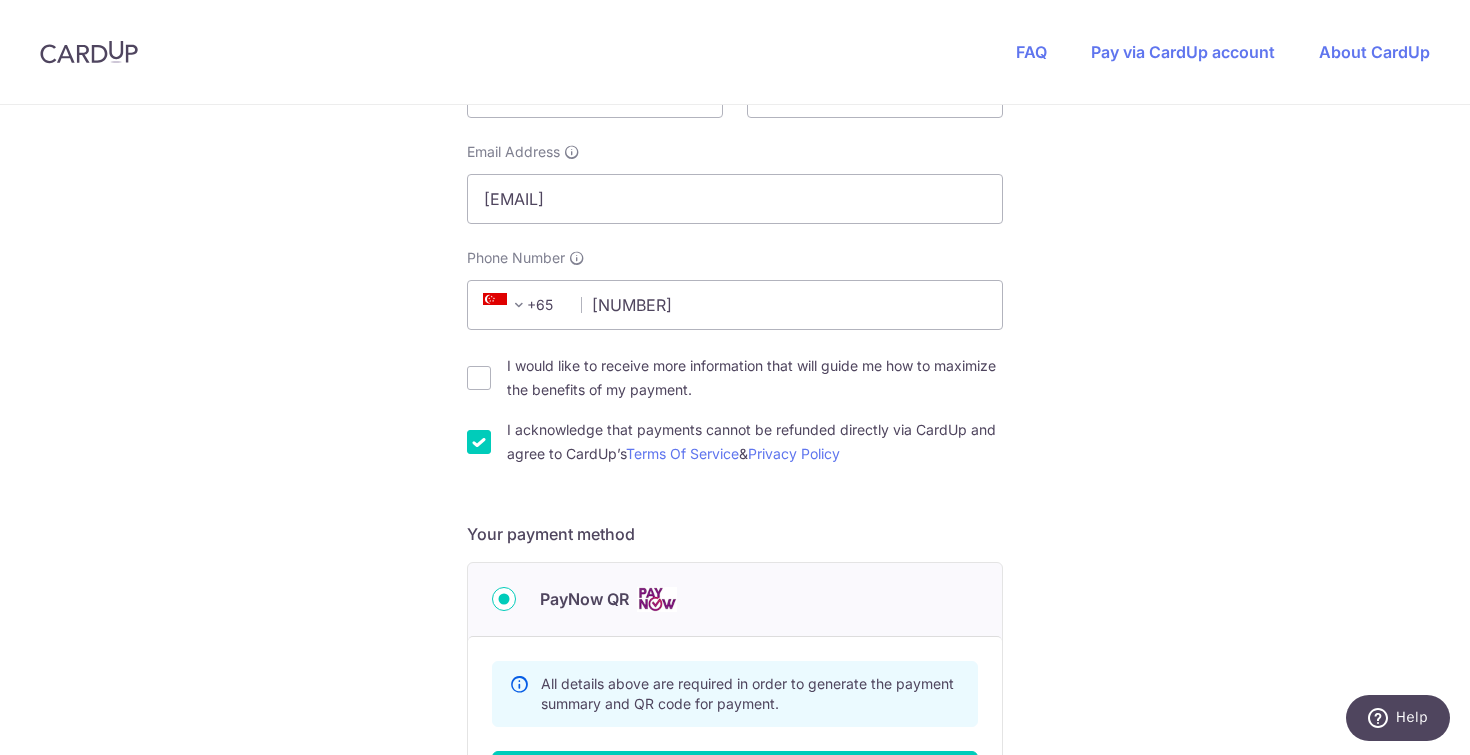 click on "I acknowledge that payments cannot be refunded directly via CardUp and agree to CardUp’s
Terms Of Service  &
Privacy Policy" at bounding box center [479, 442] 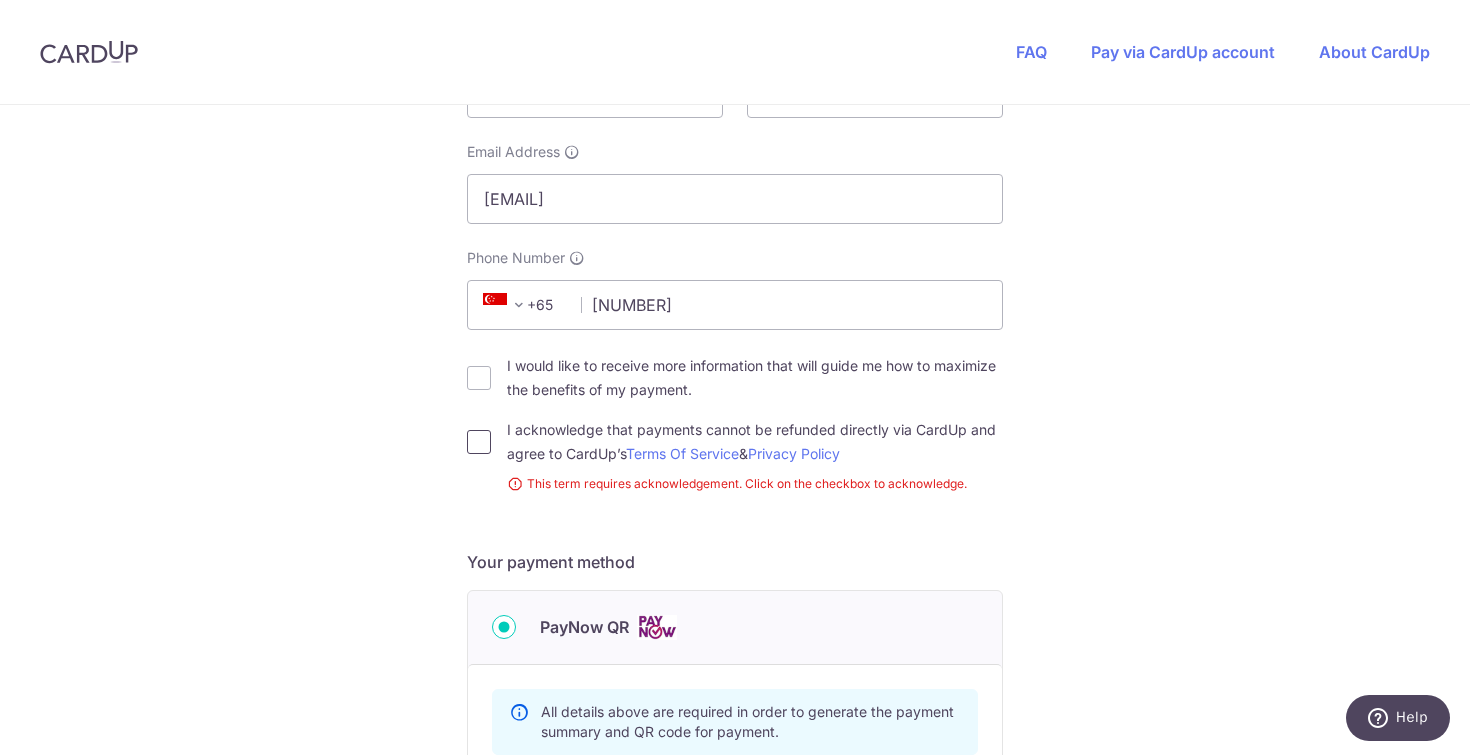 click on "I acknowledge that payments cannot be refunded directly via CardUp and agree to CardUp’s
Terms Of Service  &
Privacy Policy" at bounding box center [479, 442] 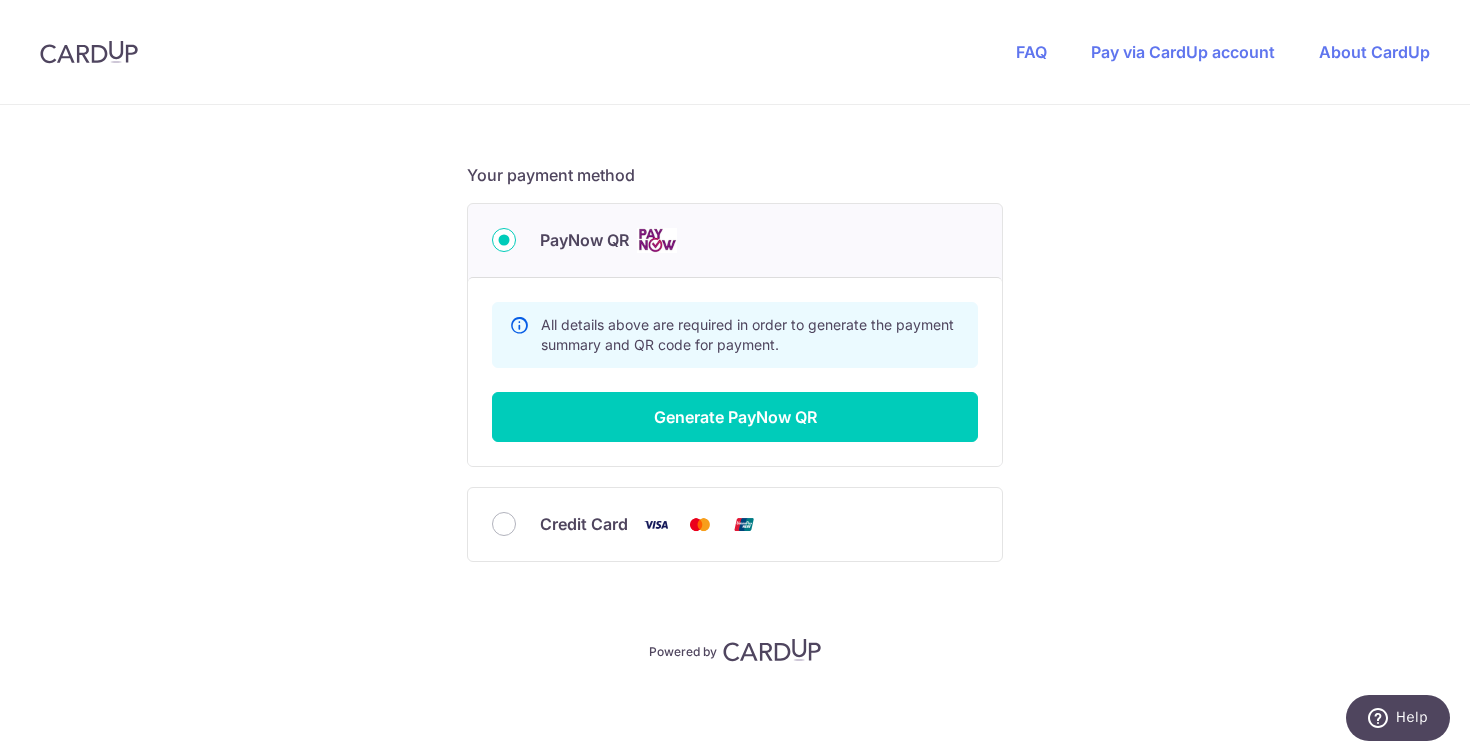 scroll, scrollTop: 810, scrollLeft: 0, axis: vertical 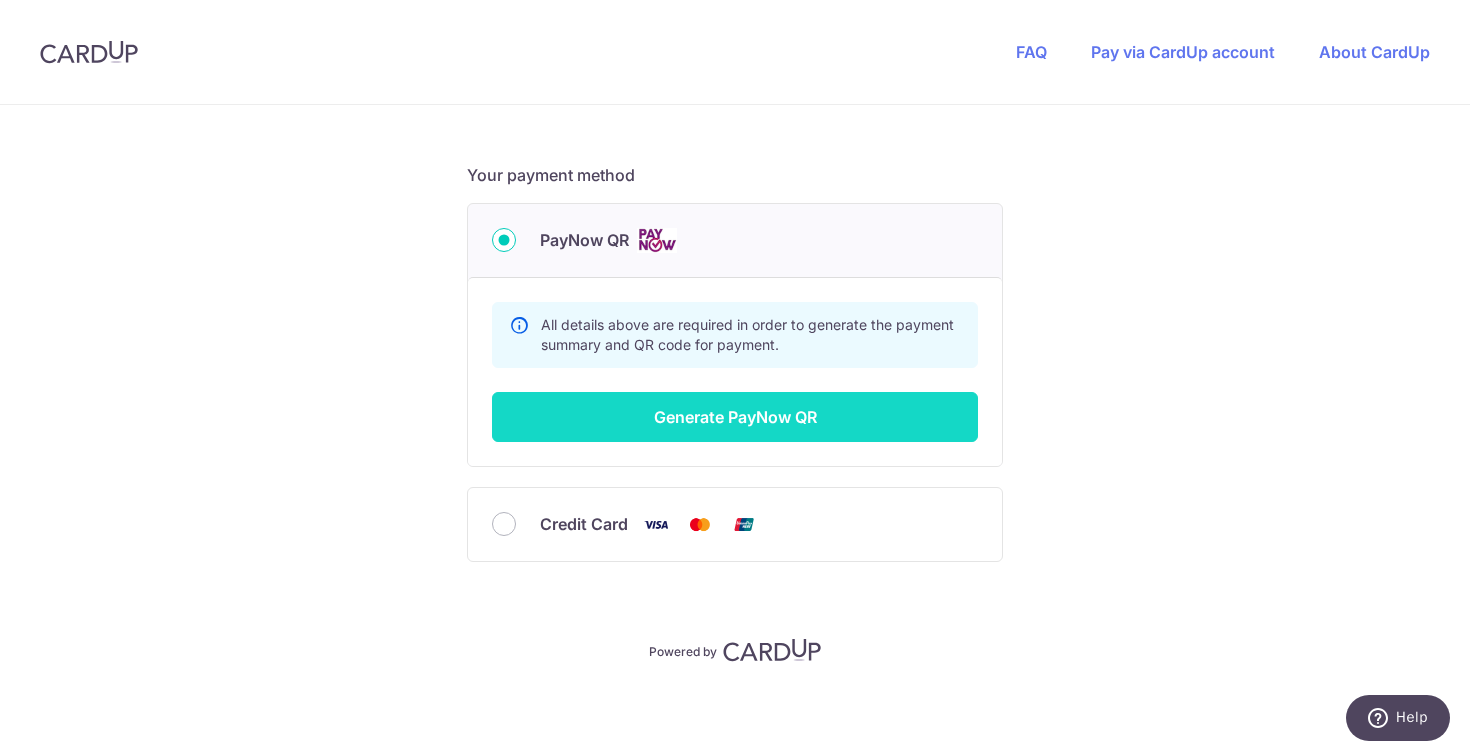 click on "Generate PayNow QR" at bounding box center (735, 417) 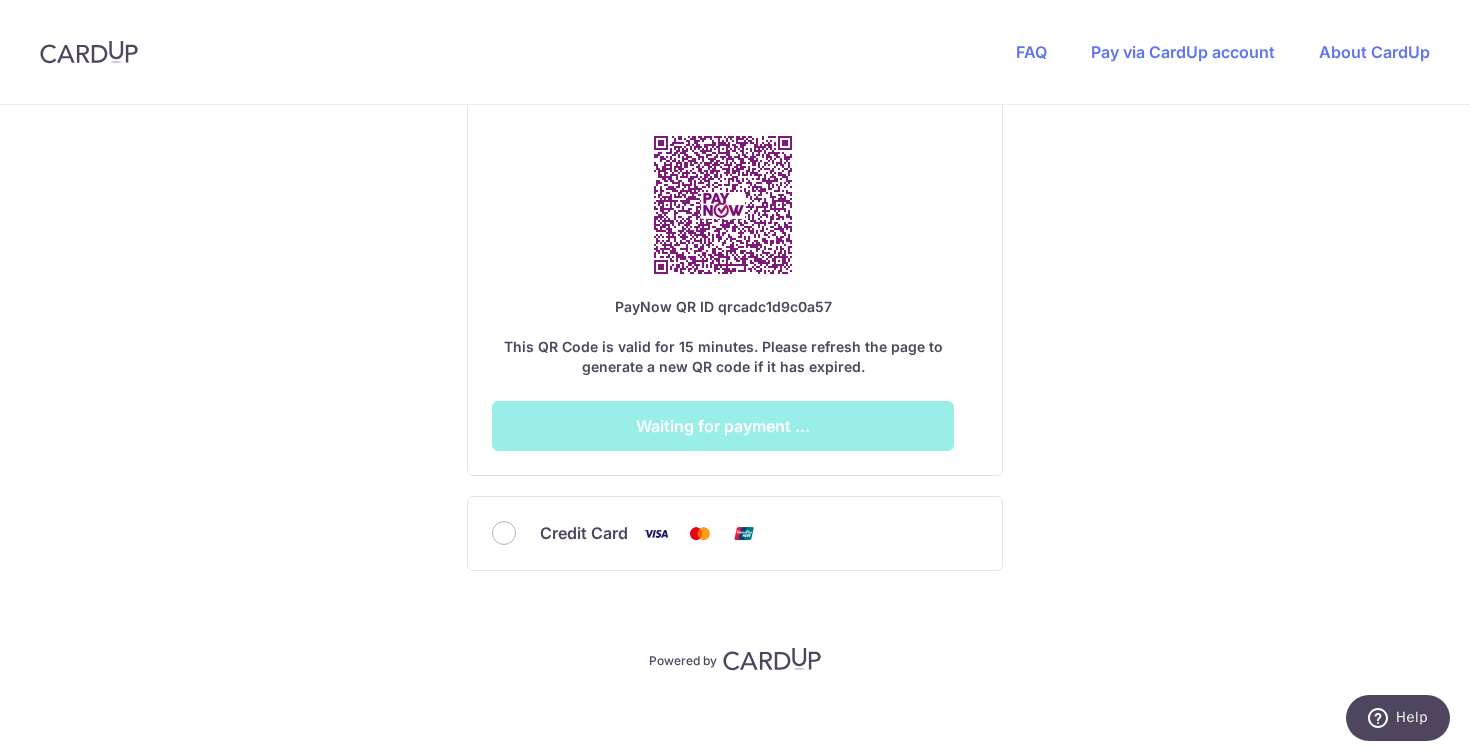 scroll, scrollTop: 1253, scrollLeft: 0, axis: vertical 